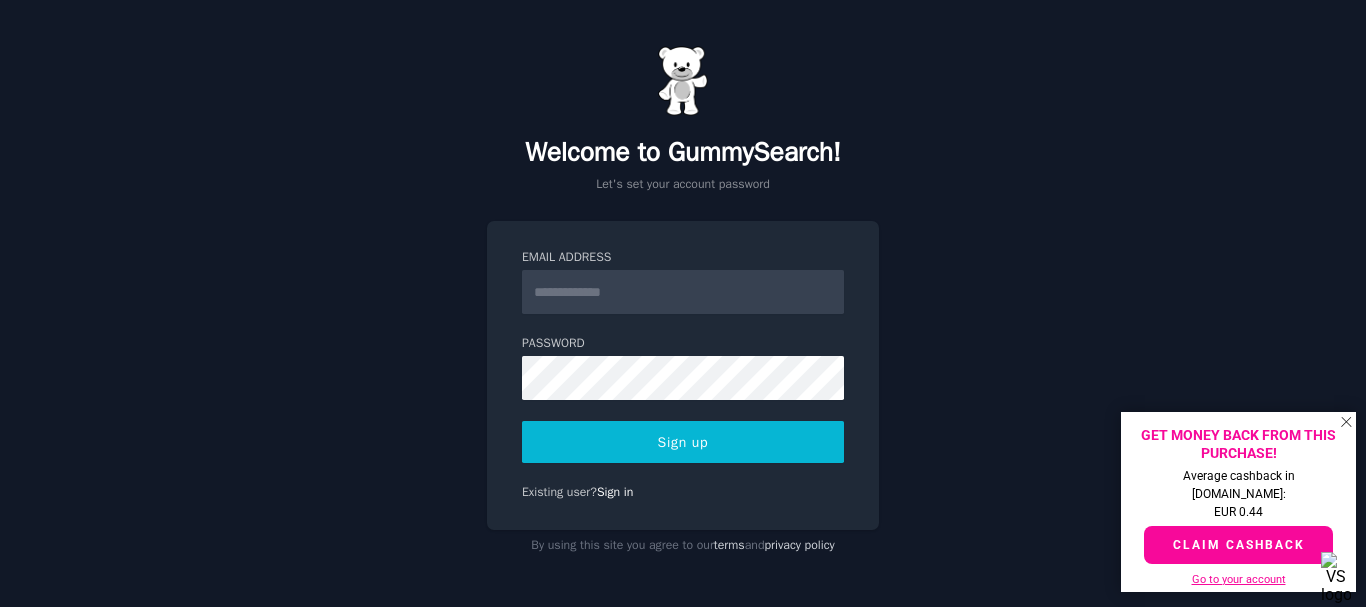 scroll, scrollTop: 0, scrollLeft: 0, axis: both 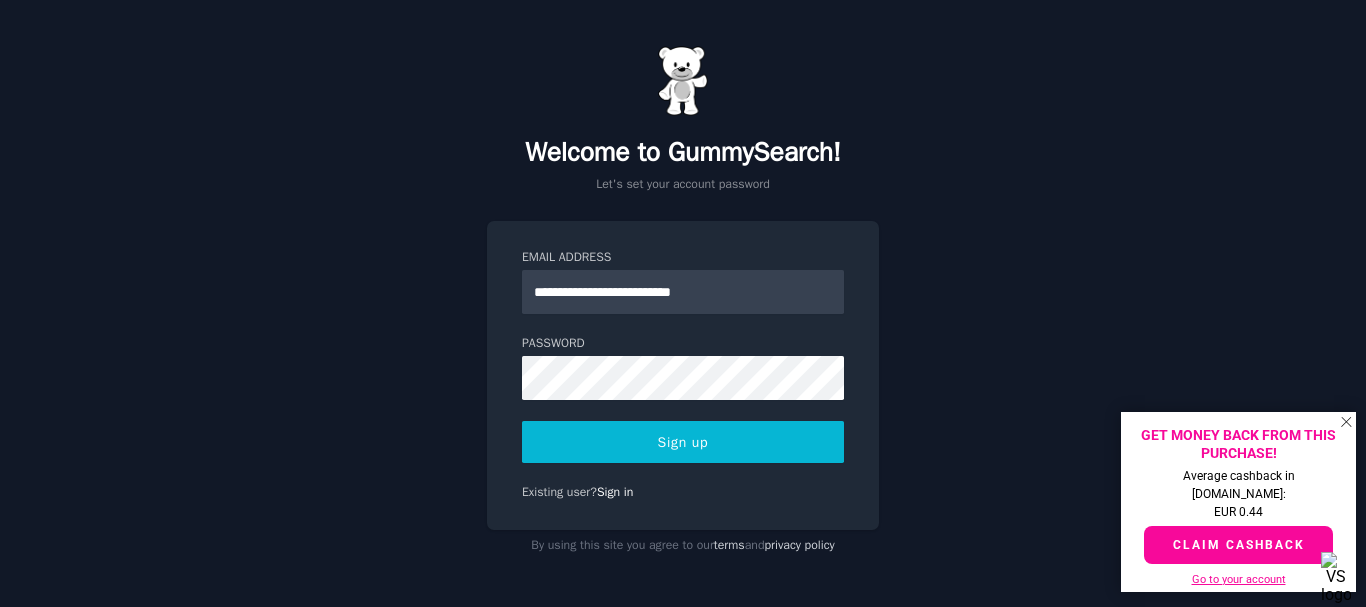 click on "Sign up" at bounding box center [683, 442] 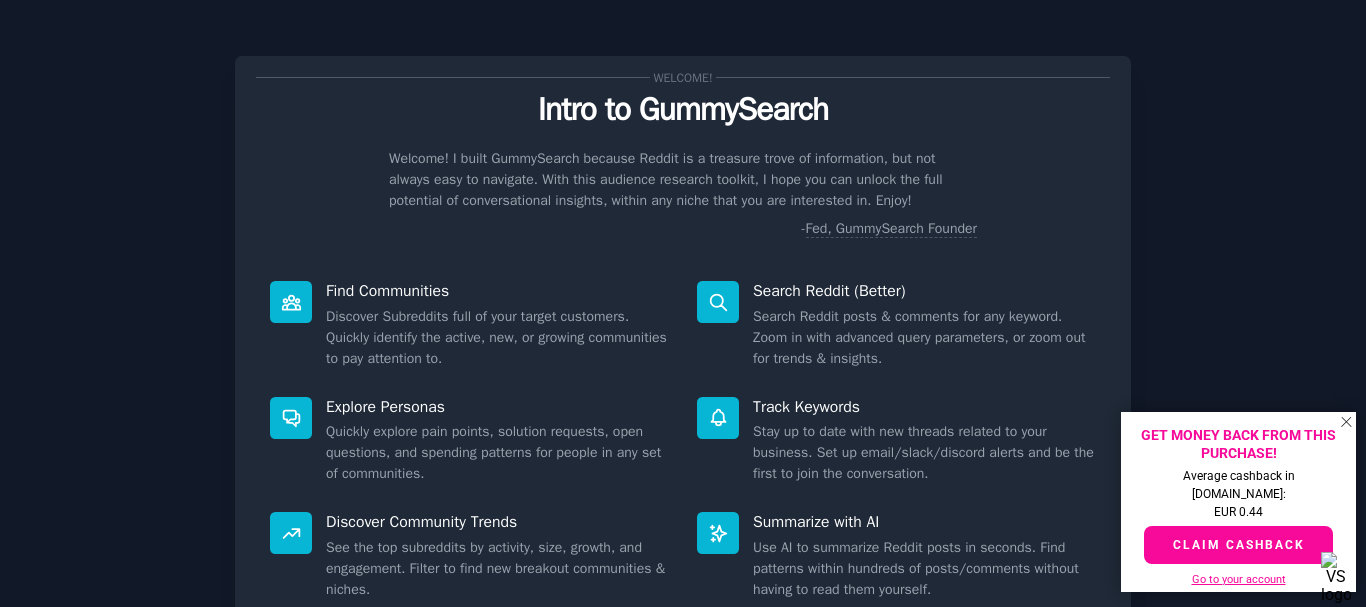 scroll, scrollTop: 0, scrollLeft: 0, axis: both 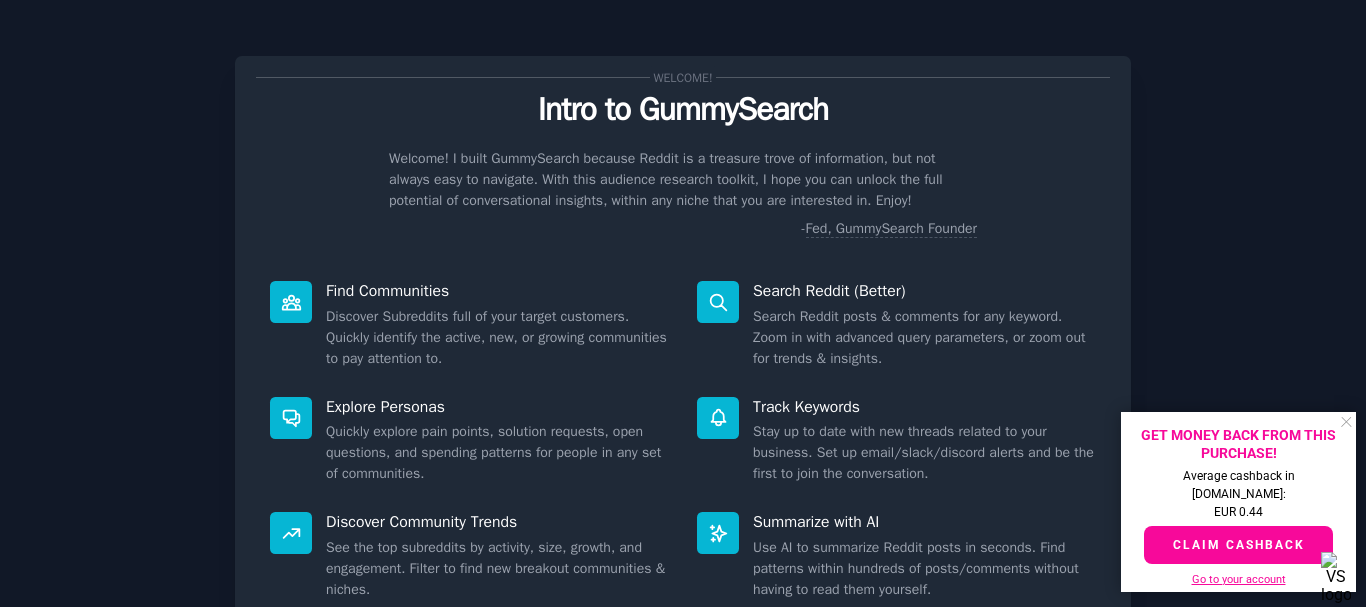 click on "×" at bounding box center (1346, 418) 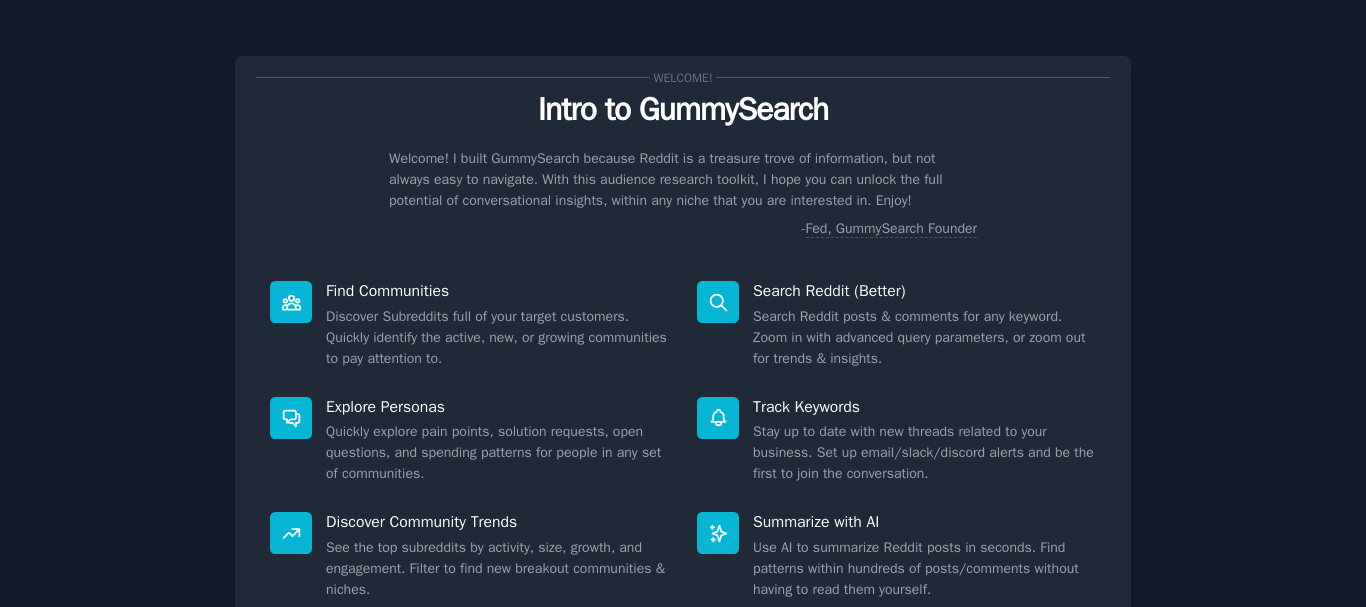 scroll, scrollTop: 176, scrollLeft: 0, axis: vertical 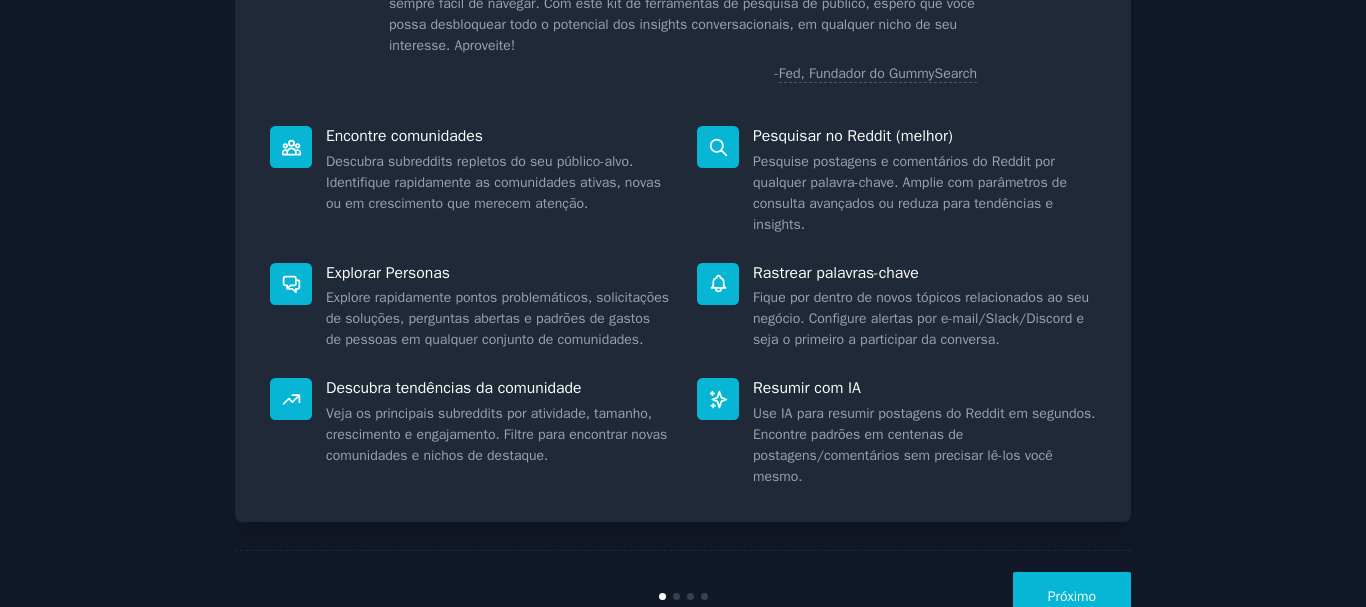click on "Próximo" at bounding box center [1072, 596] 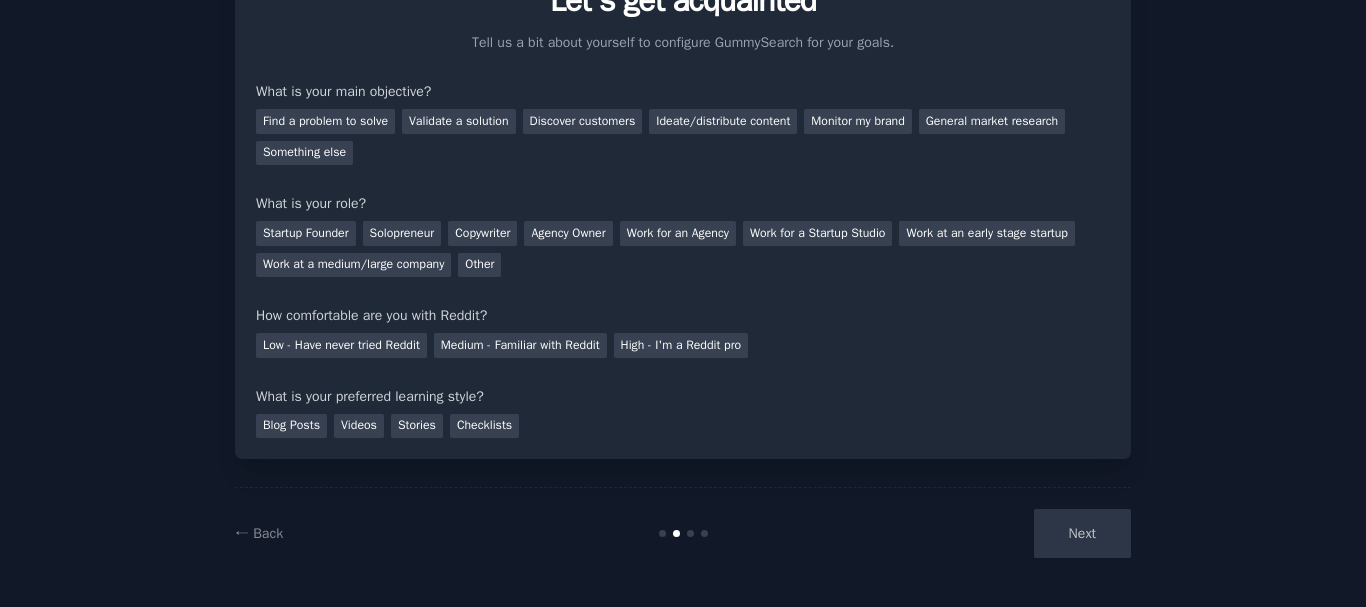 scroll, scrollTop: 130, scrollLeft: 0, axis: vertical 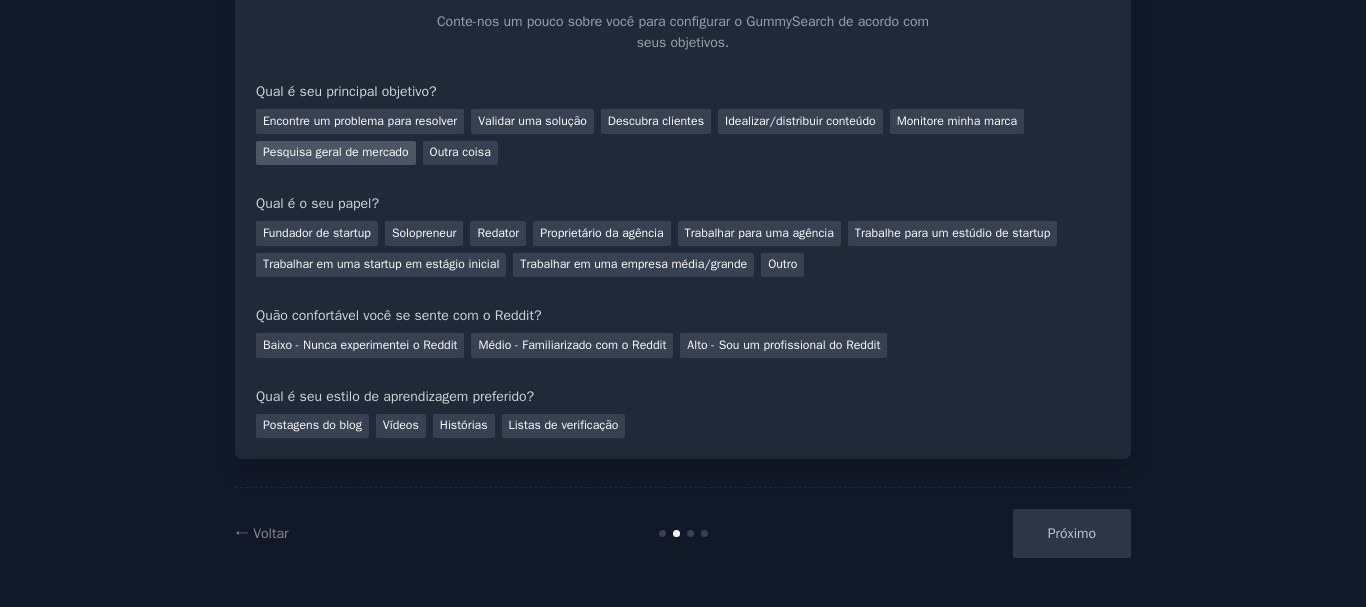 click on "Pesquisa geral de mercado" at bounding box center [336, 152] 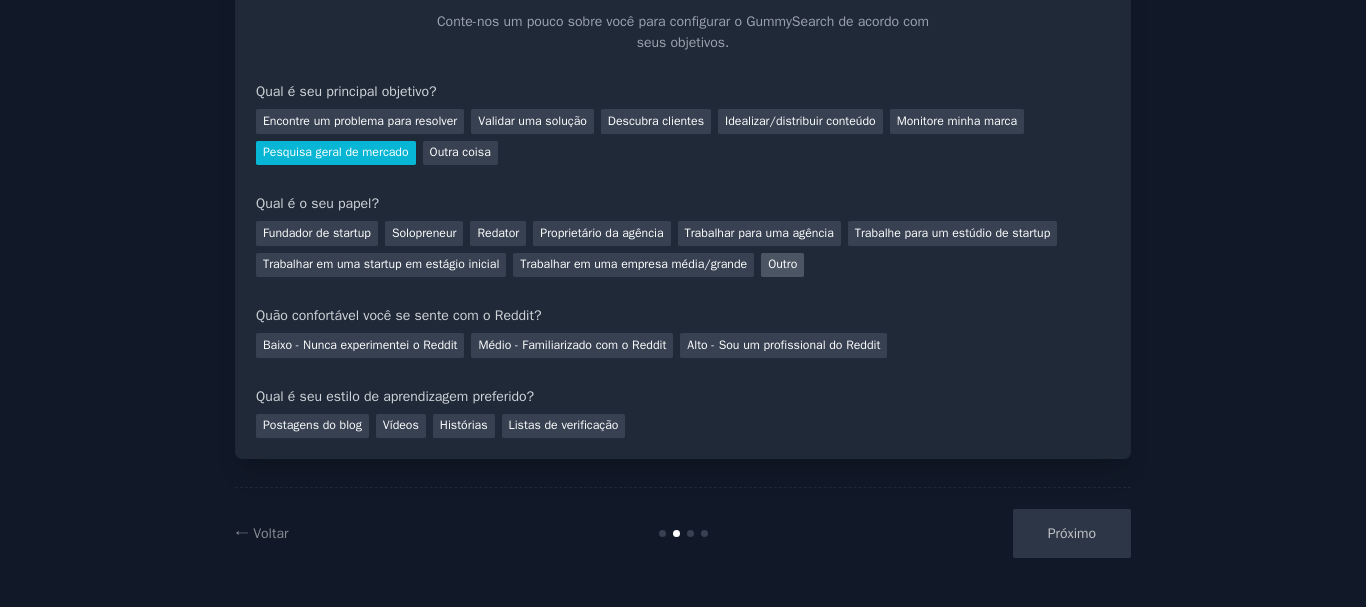 click on "Outro" at bounding box center [782, 264] 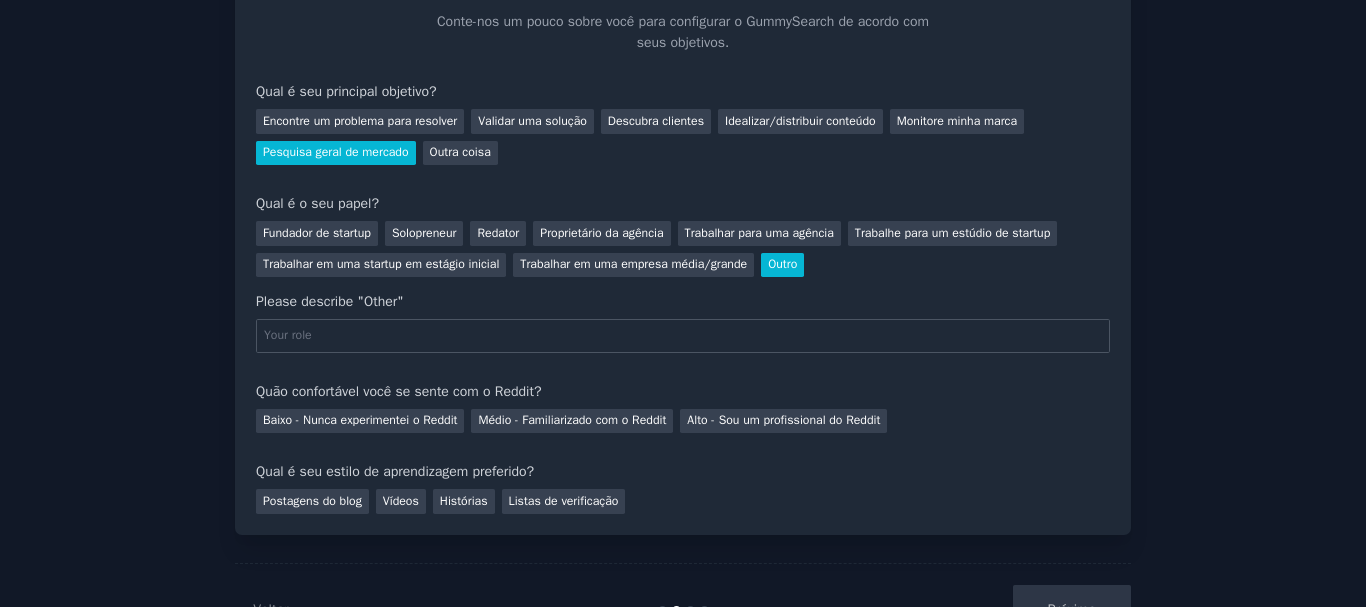 scroll, scrollTop: 176, scrollLeft: 0, axis: vertical 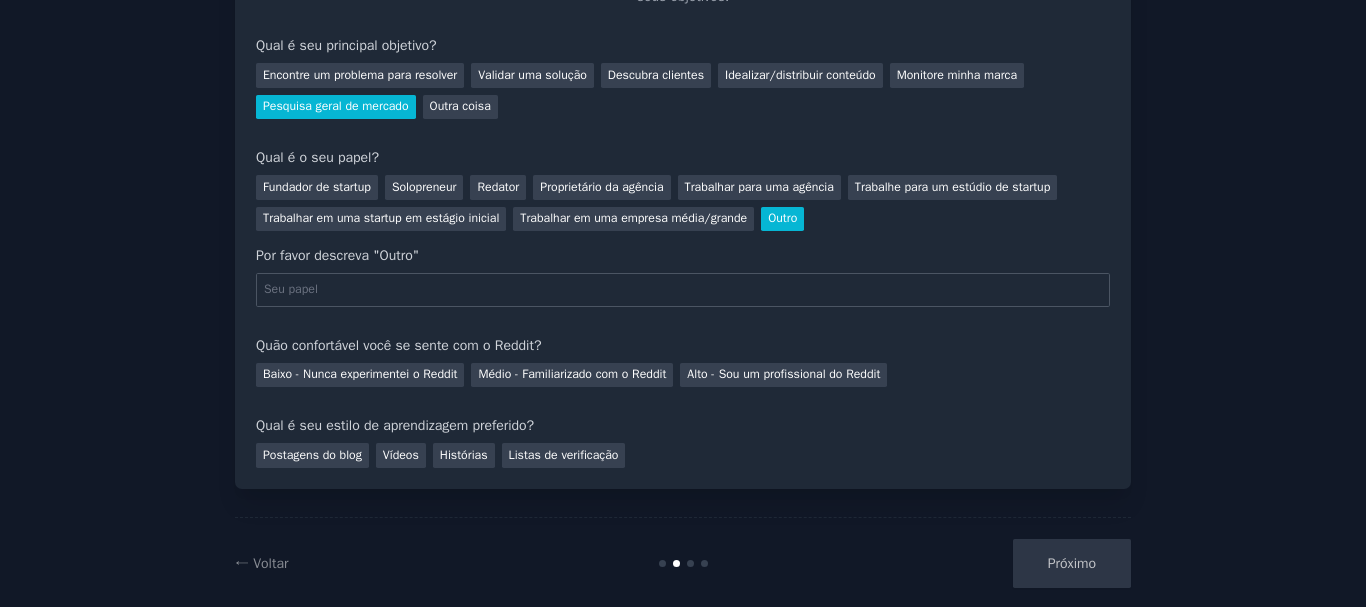 click at bounding box center [683, 290] 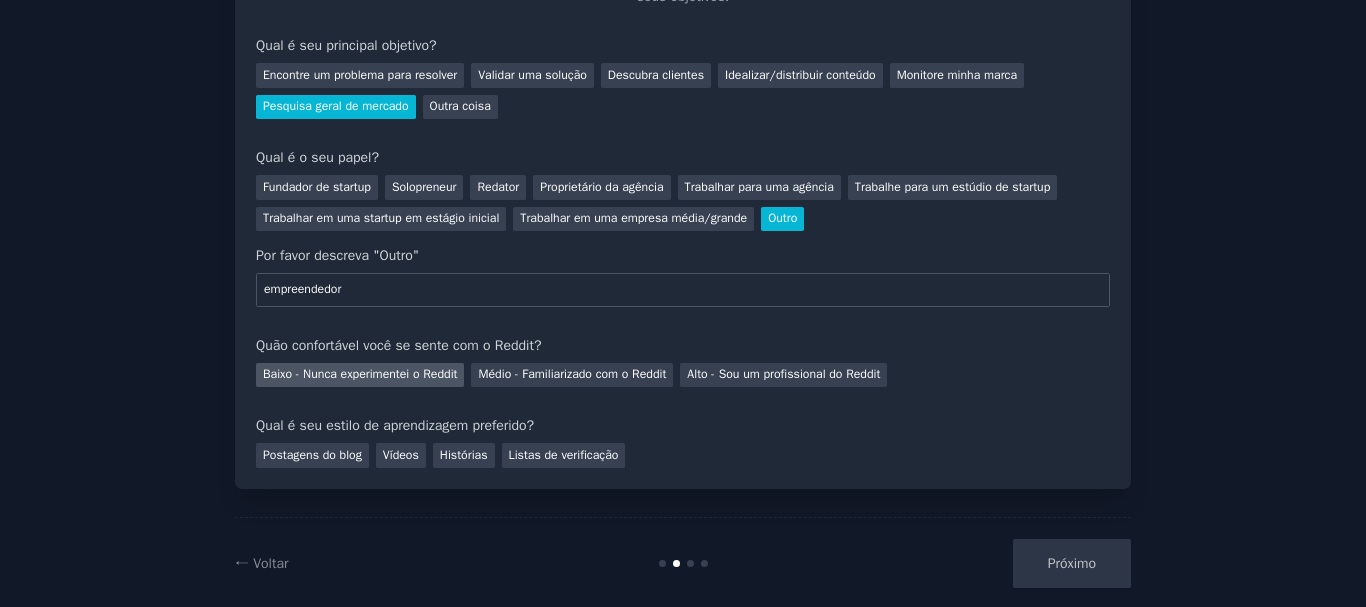 type on "empreendedor" 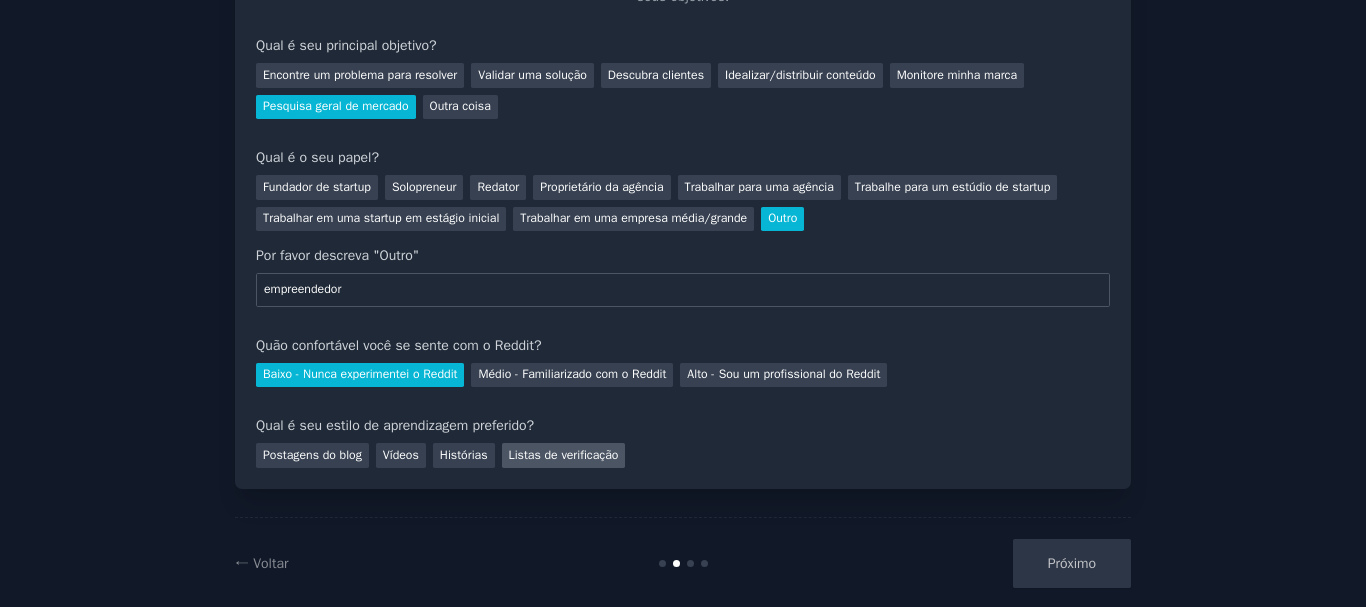 click on "Listas de verificação" at bounding box center (564, 455) 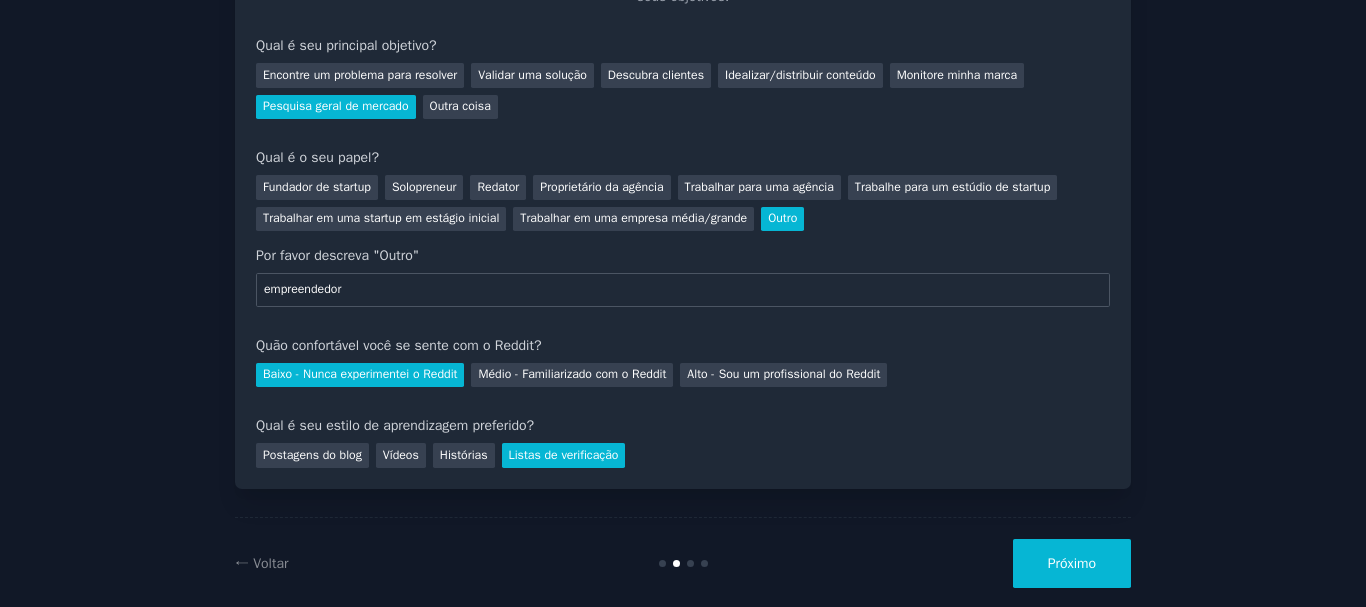 click on "Próximo" at bounding box center (1072, 563) 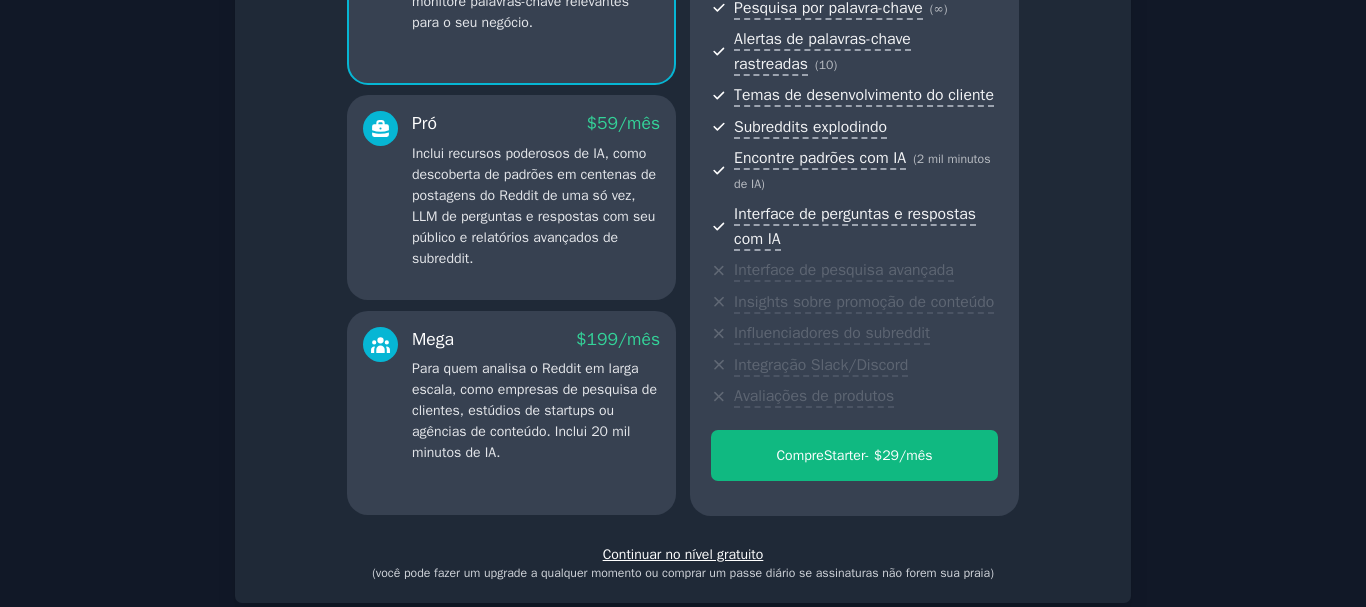 scroll, scrollTop: 440, scrollLeft: 0, axis: vertical 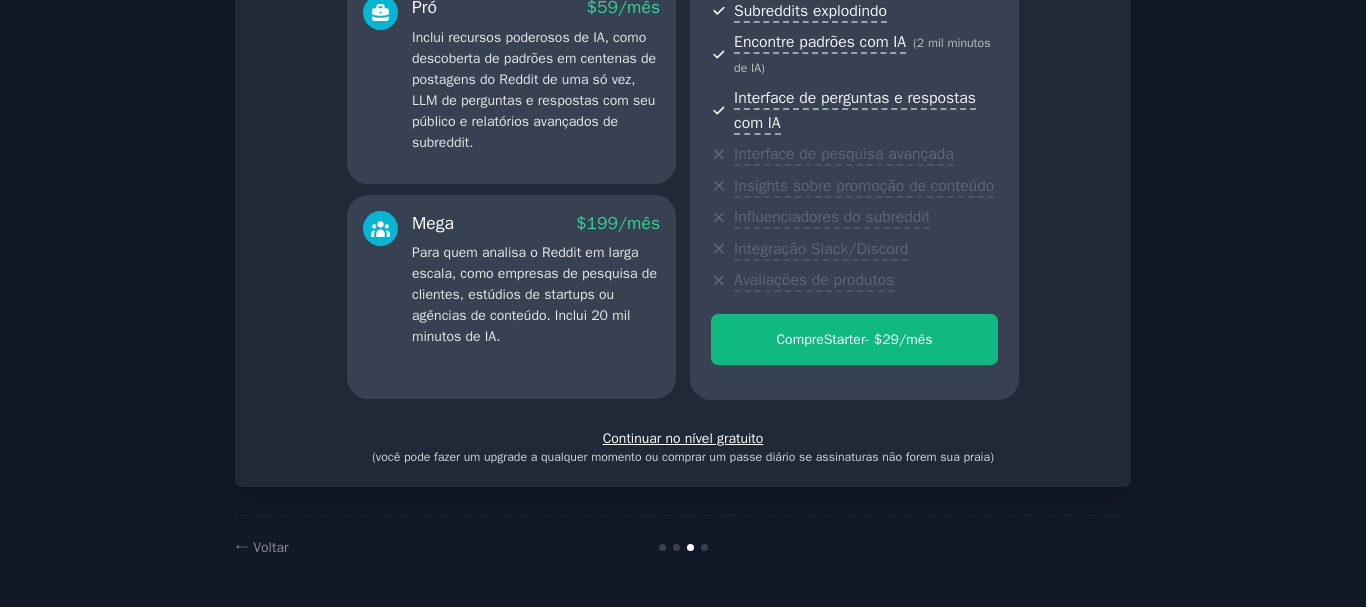 click on "Continuar no nível gratuito" at bounding box center (683, 438) 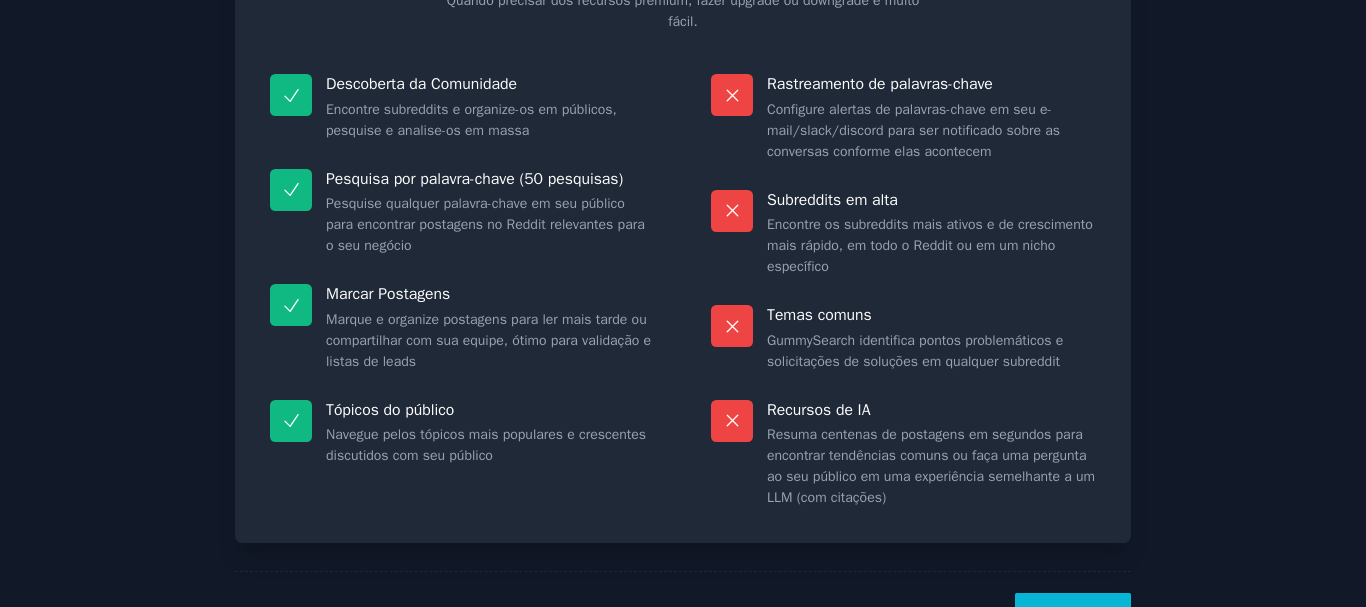 scroll, scrollTop: 256, scrollLeft: 0, axis: vertical 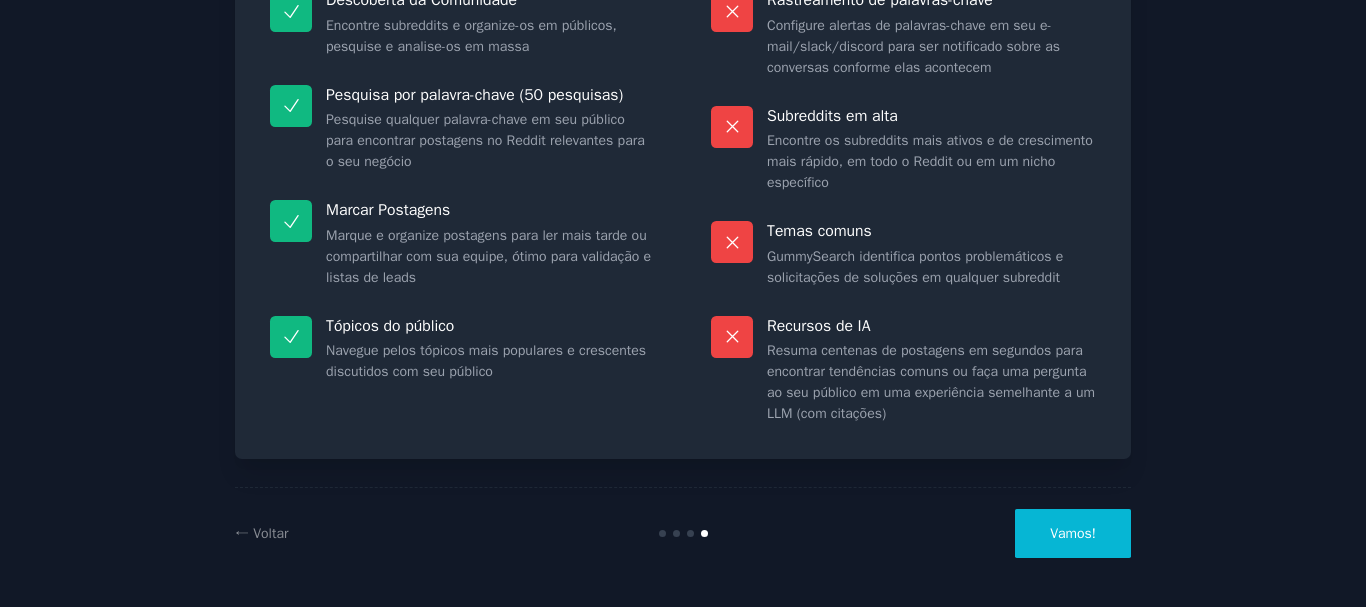 click on "Vamos!" at bounding box center (1073, 533) 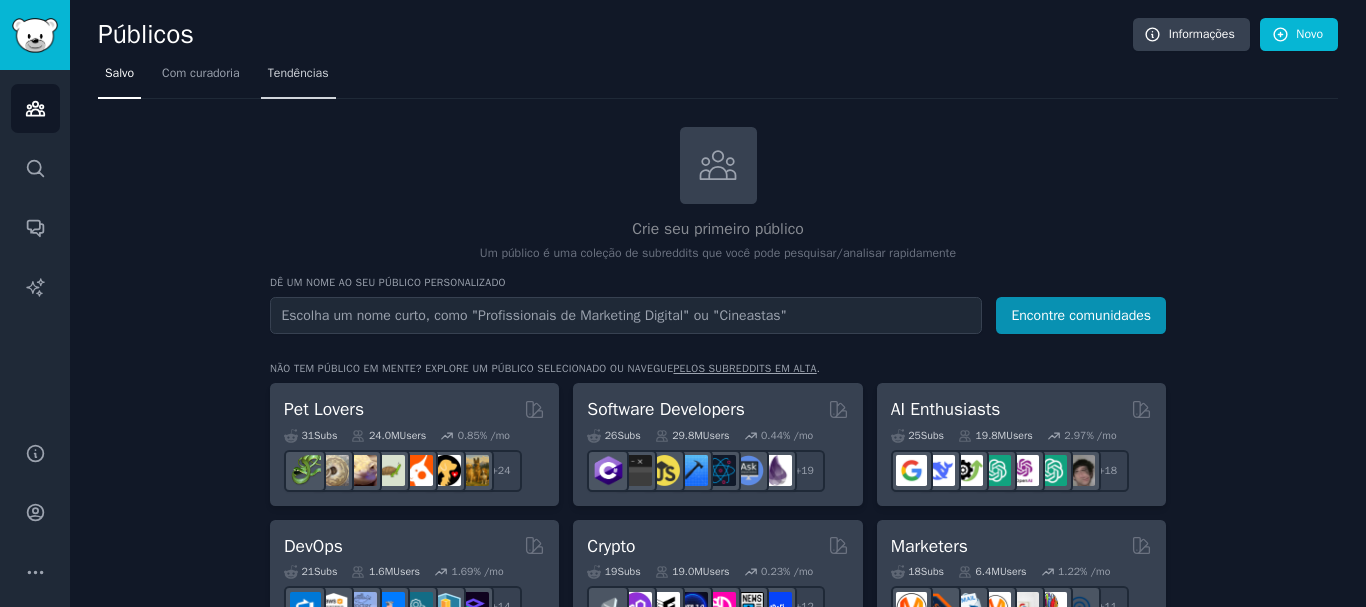 click on "Tendências" at bounding box center [298, 78] 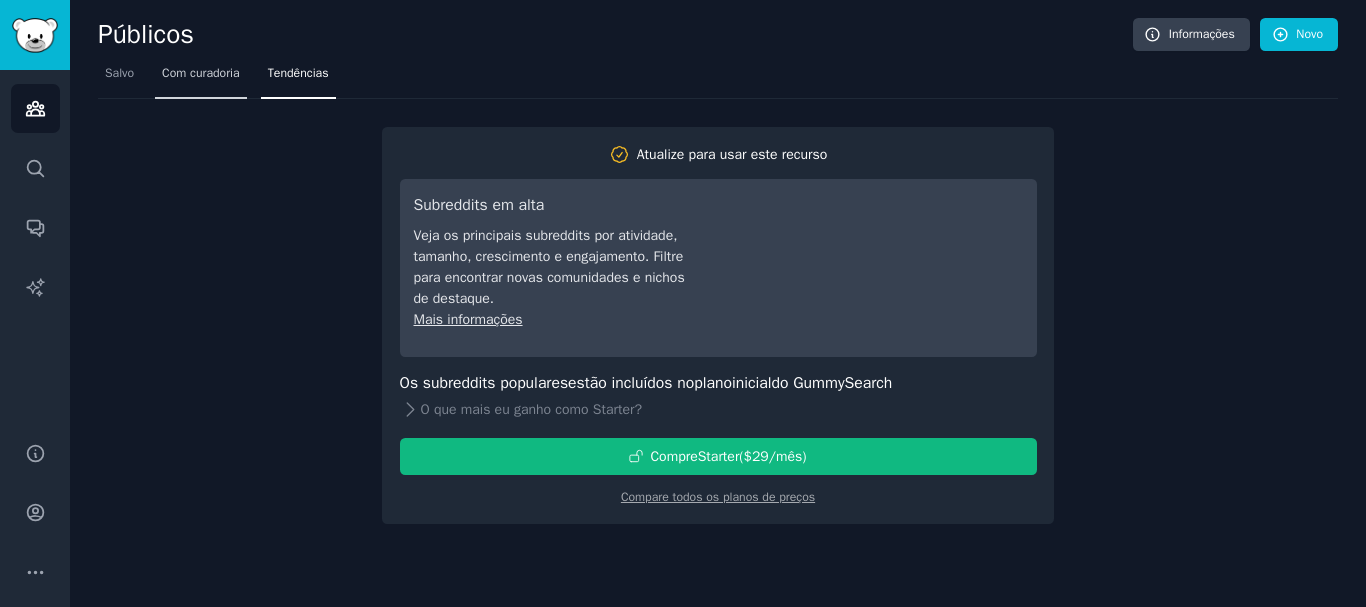 click on "Com curadoria" at bounding box center (201, 73) 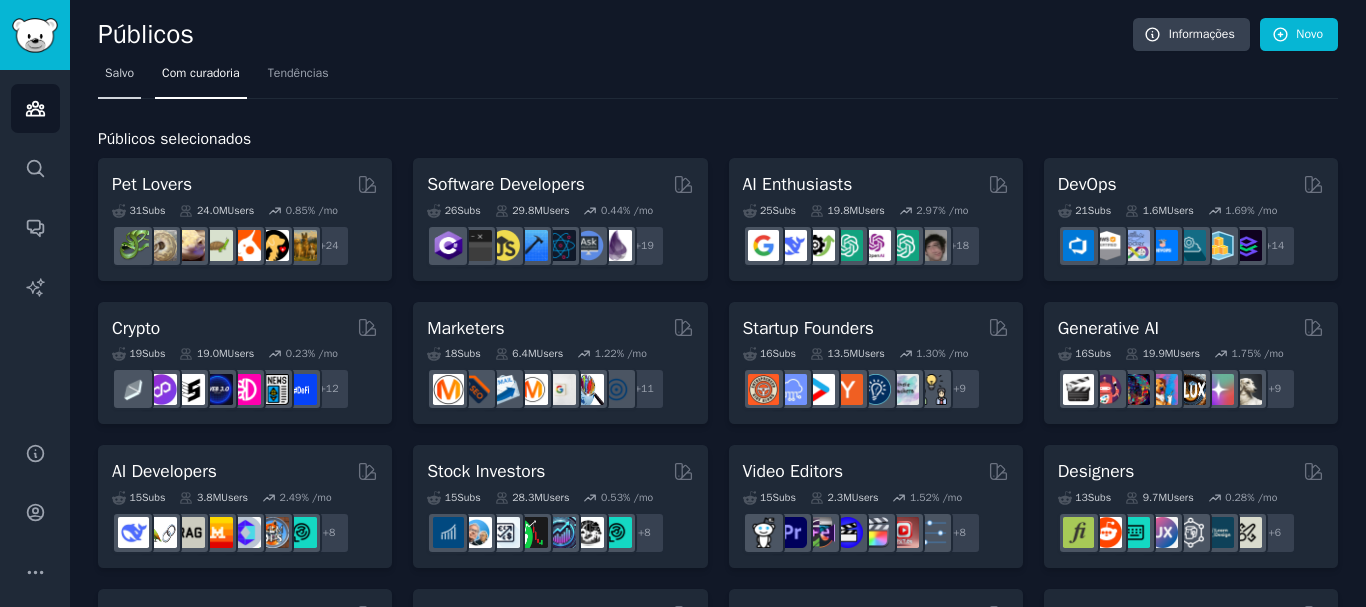 click on "Salvo" at bounding box center [119, 73] 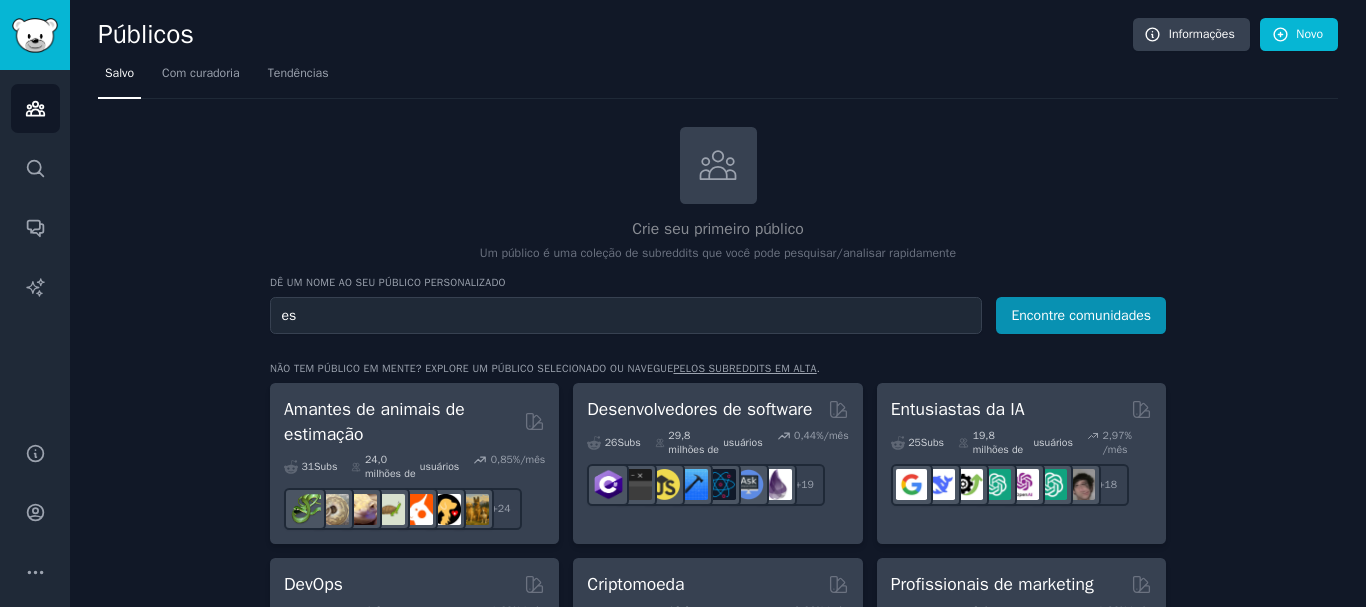 type on "e" 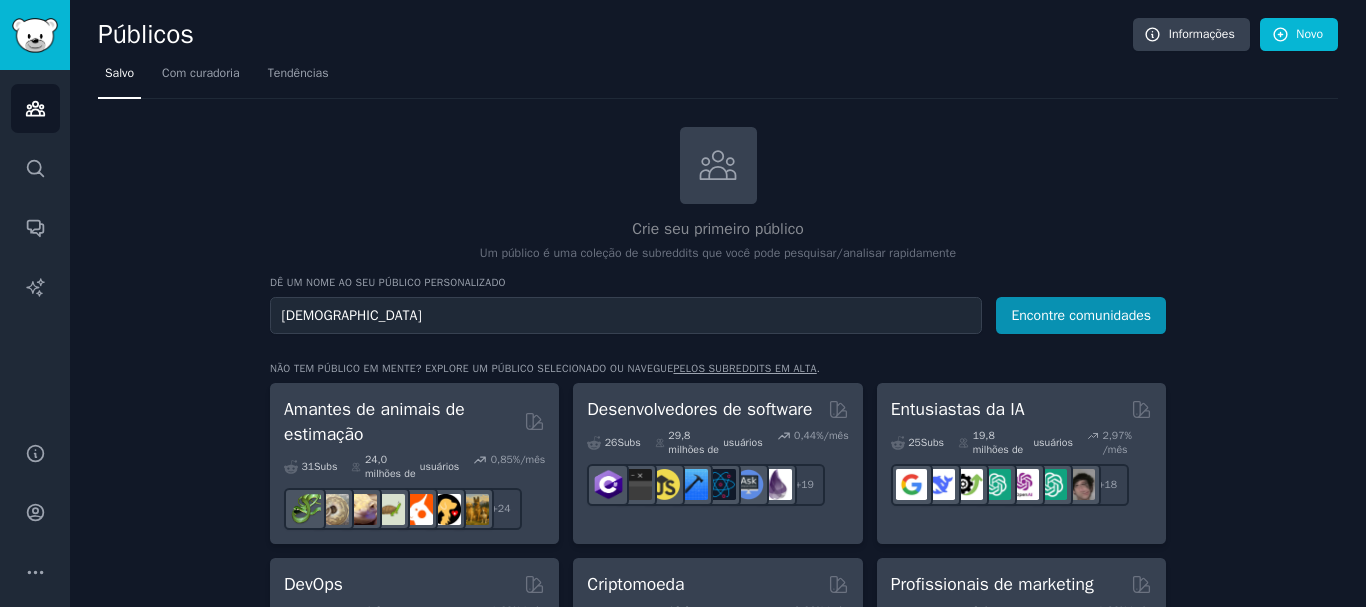 type on "[DEMOGRAPHIC_DATA]" 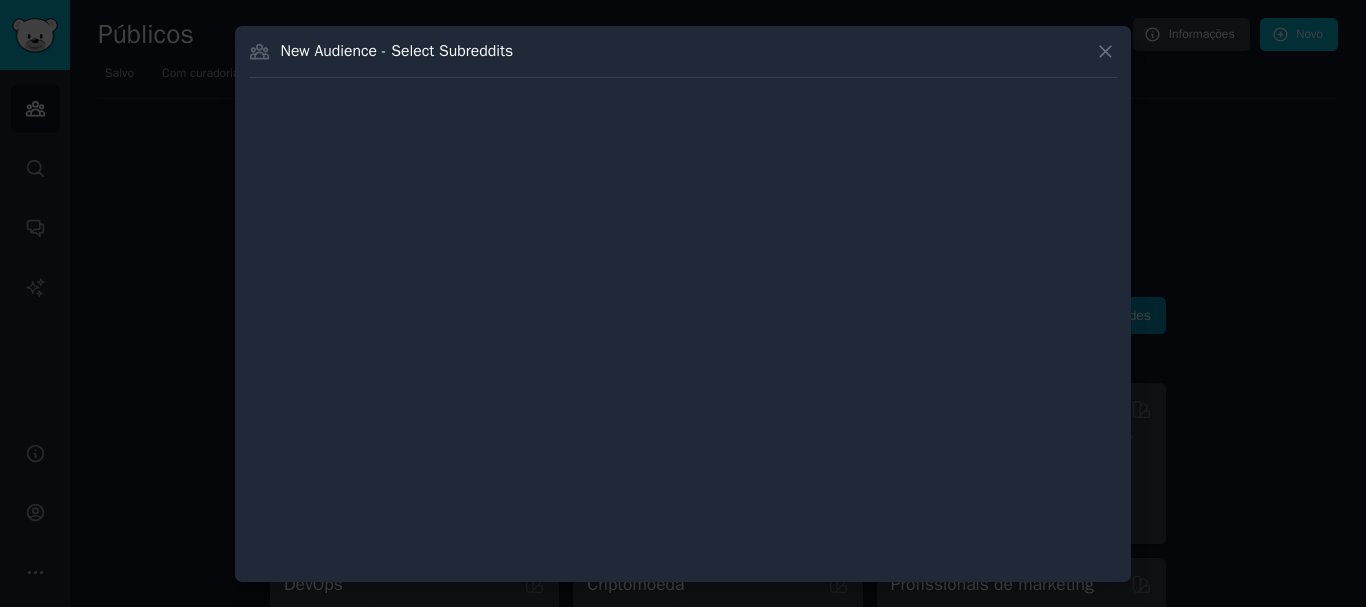 type 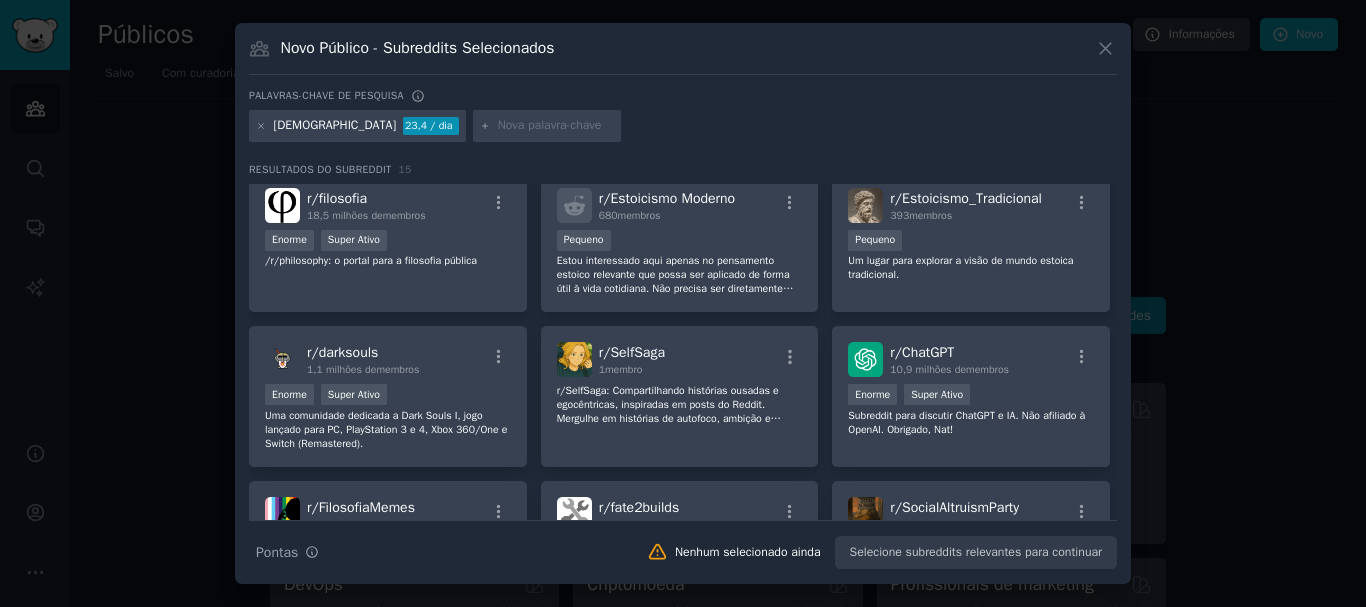 scroll, scrollTop: 0, scrollLeft: 0, axis: both 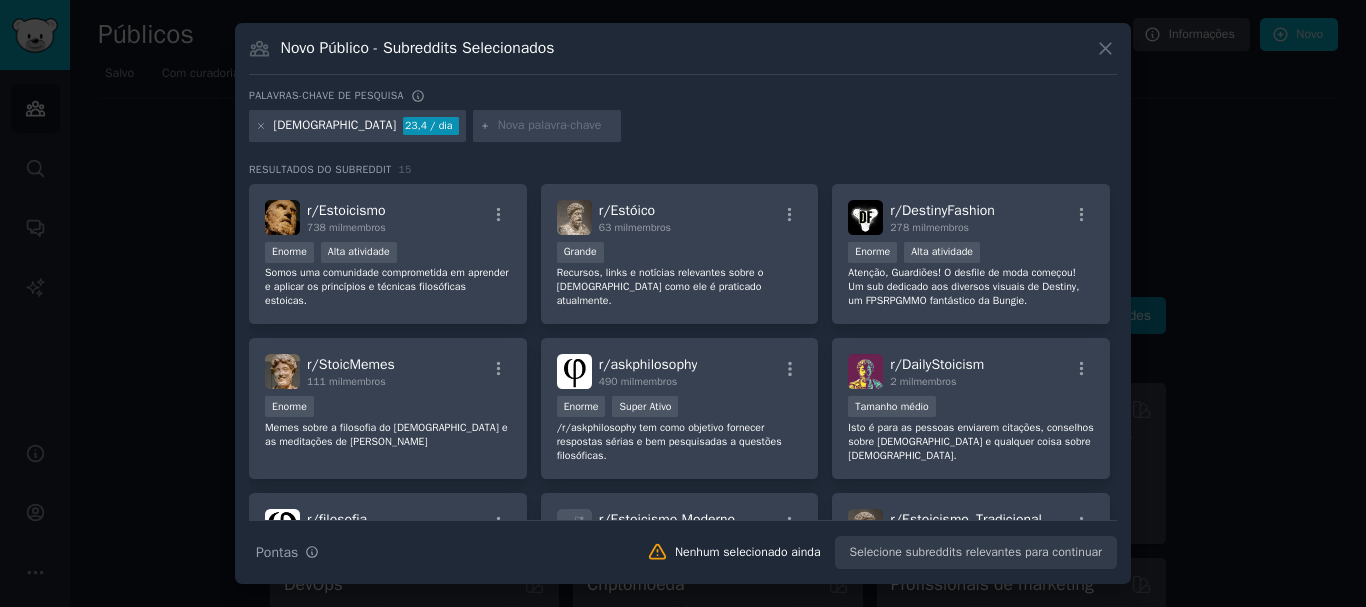 click 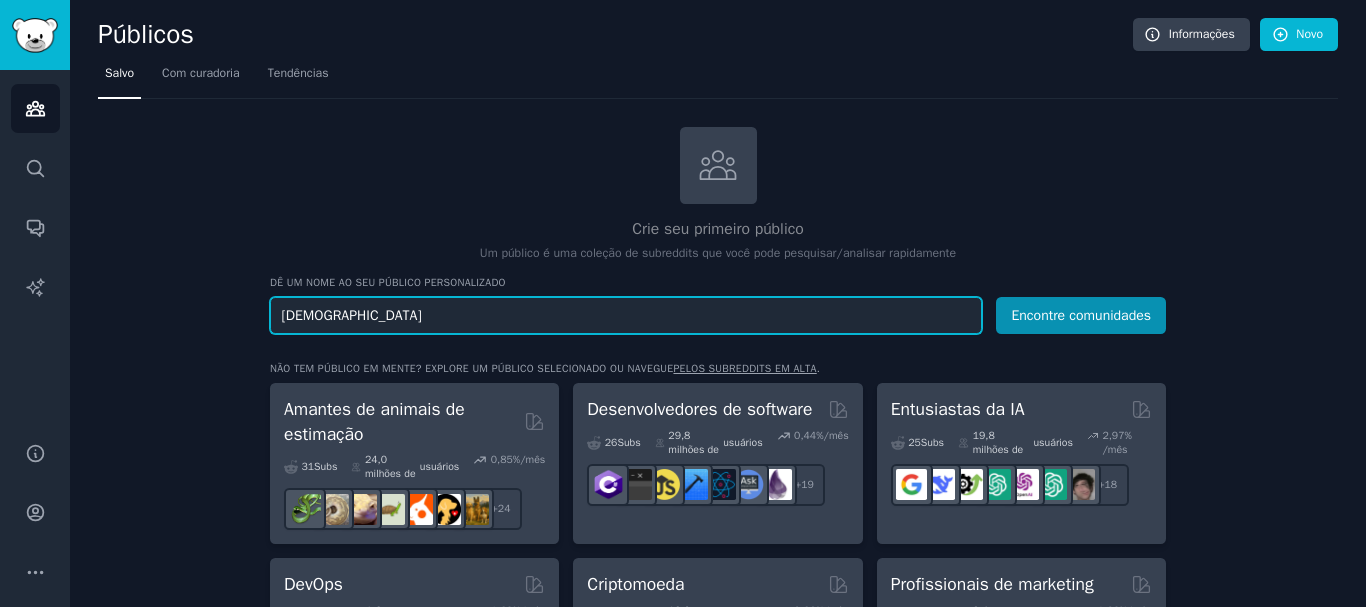 click on "[DEMOGRAPHIC_DATA]" at bounding box center (626, 315) 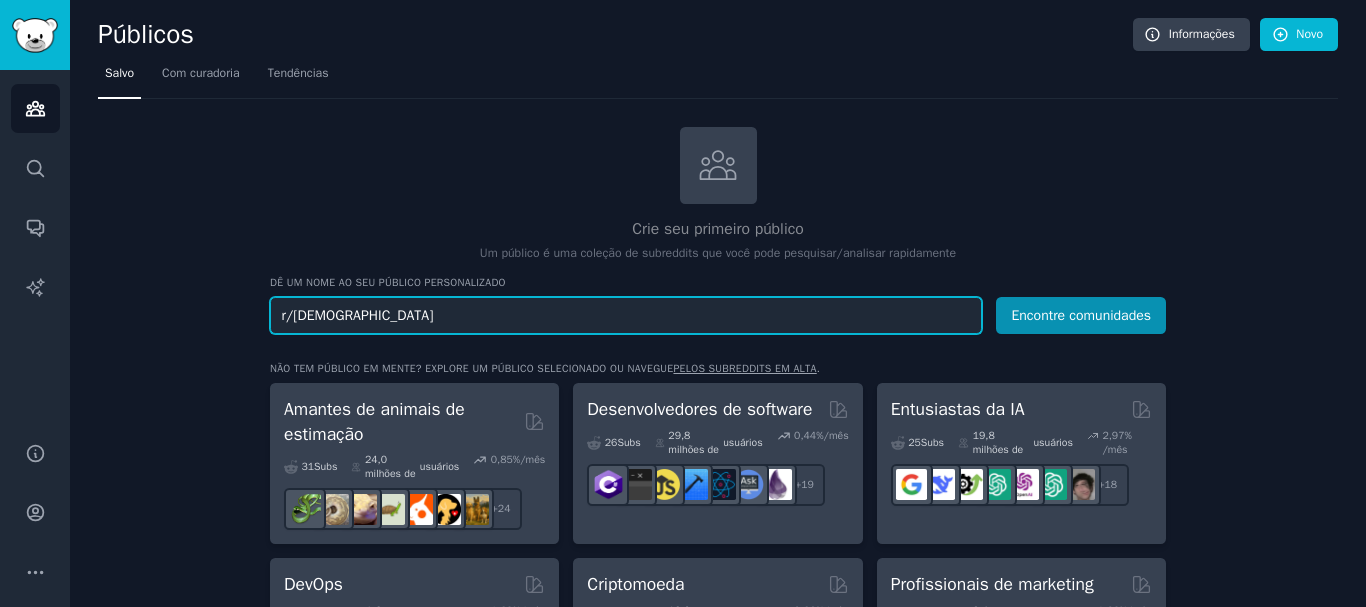 type on "r/stoicism" 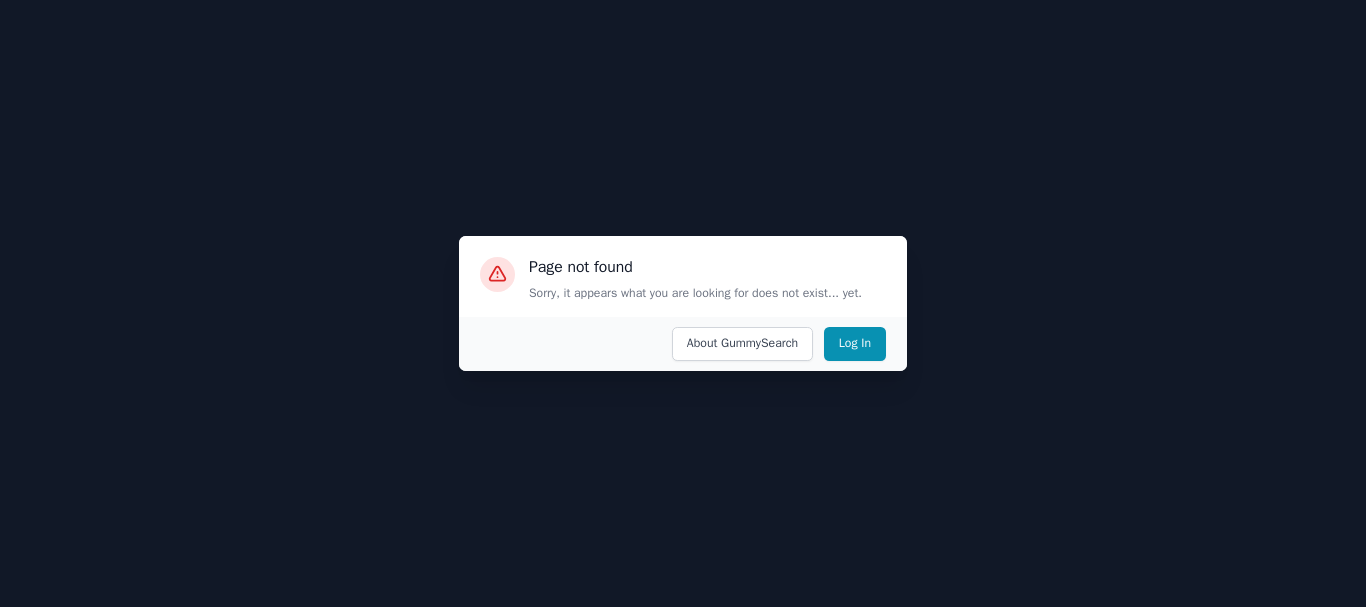 scroll, scrollTop: 0, scrollLeft: 0, axis: both 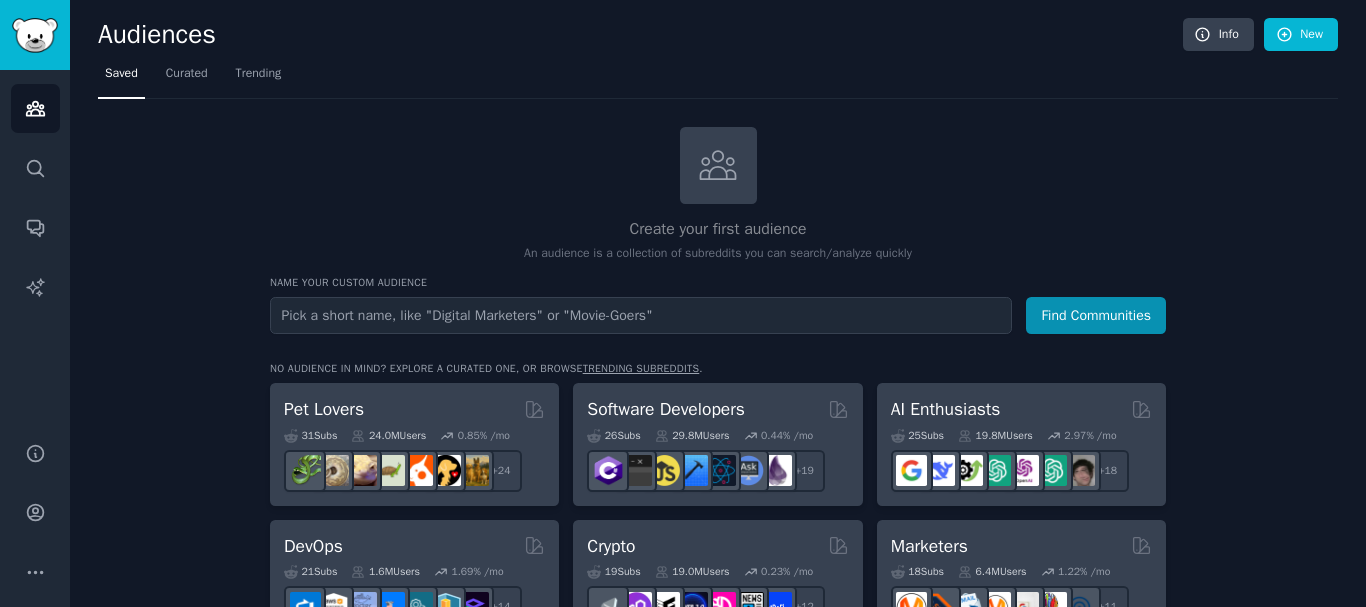 click at bounding box center [641, 315] 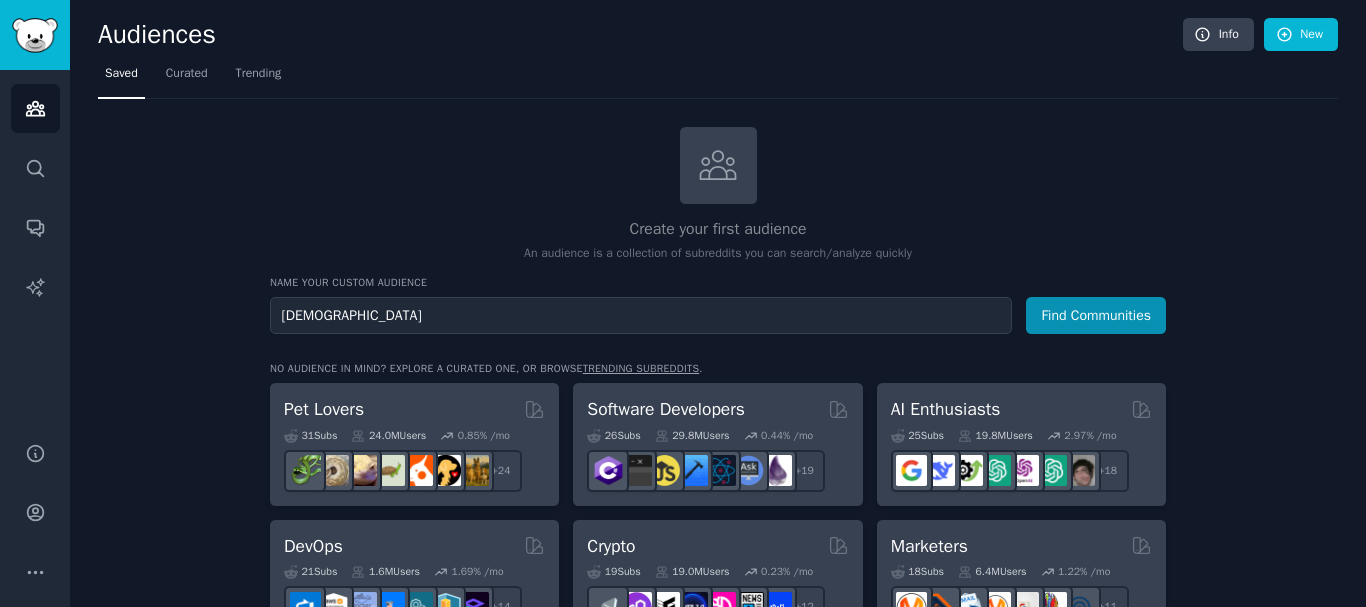 type on "[DEMOGRAPHIC_DATA]" 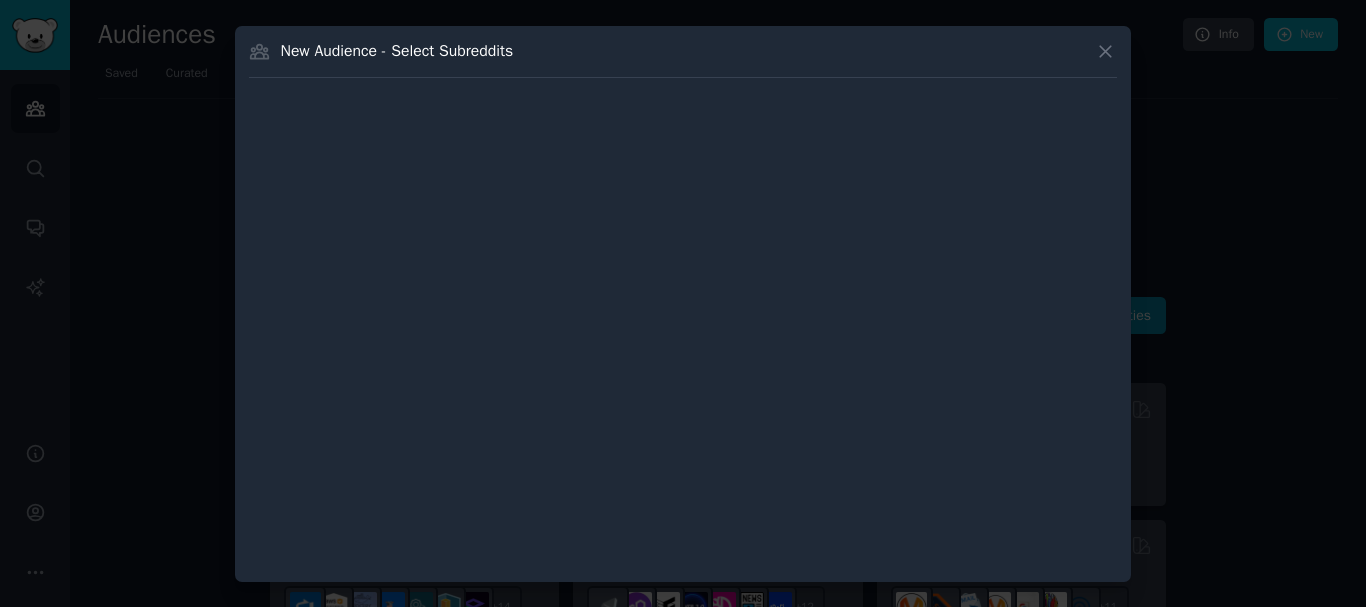 type 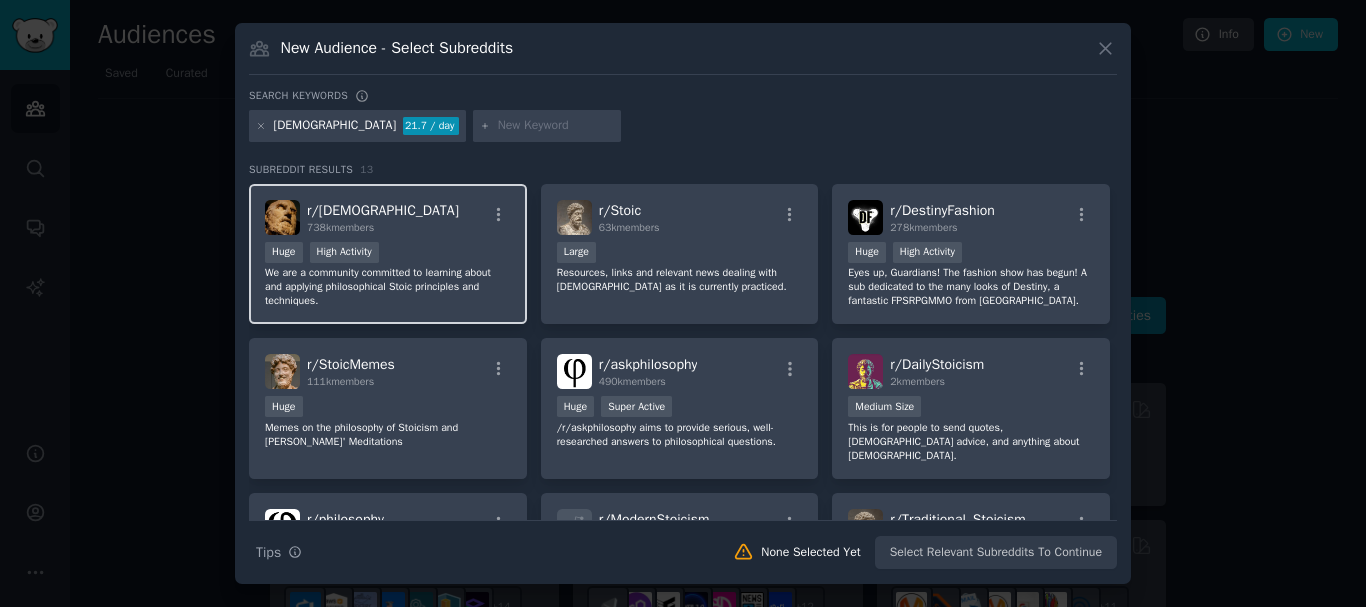 click on "r/ [DEMOGRAPHIC_DATA] 738k  members" at bounding box center [388, 217] 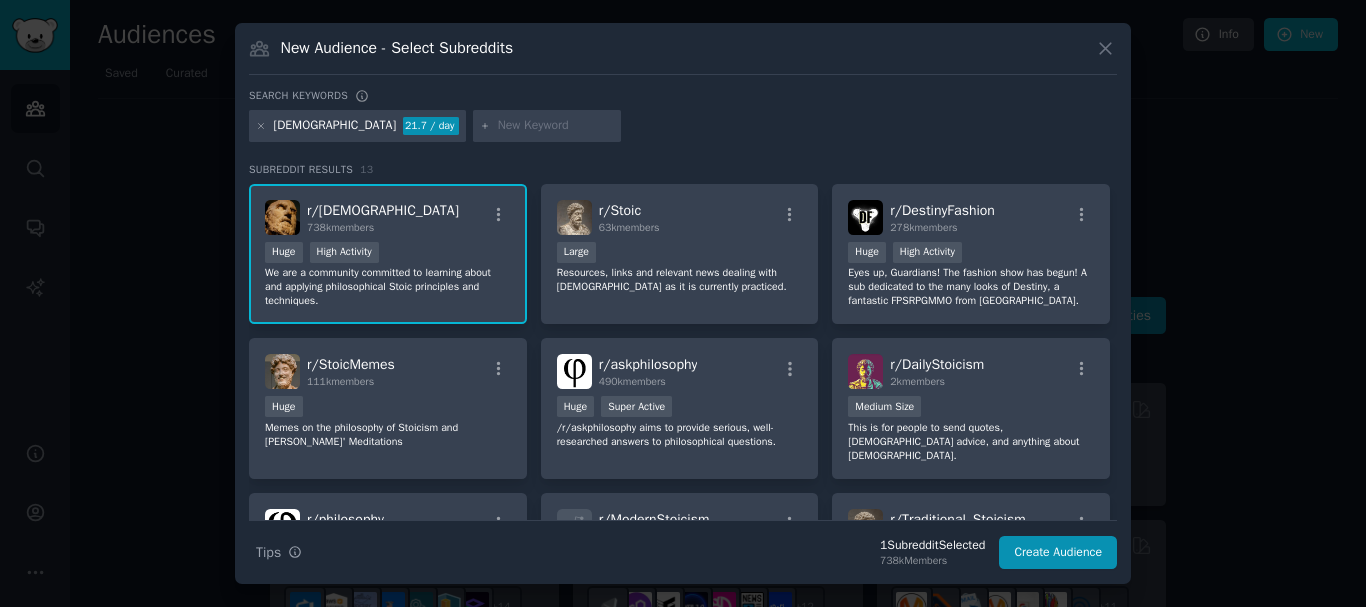 click on "r/ [DEMOGRAPHIC_DATA]" at bounding box center (383, 210) 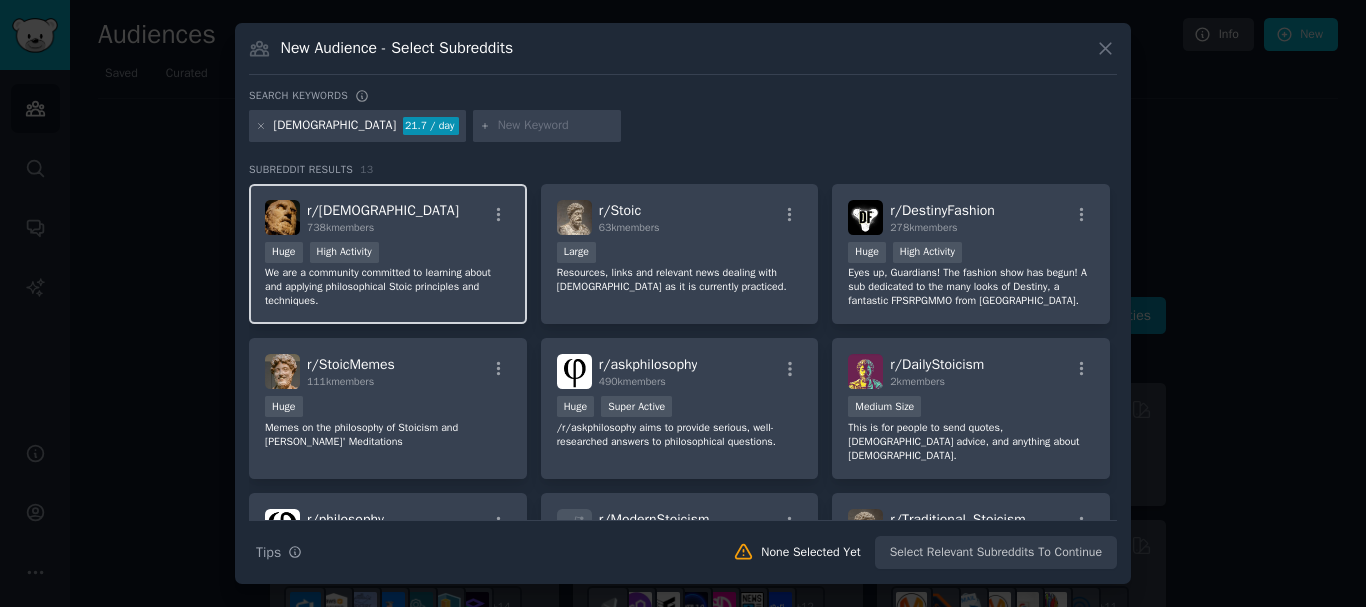 click on "r/ [DEMOGRAPHIC_DATA] 738k  members" at bounding box center (388, 217) 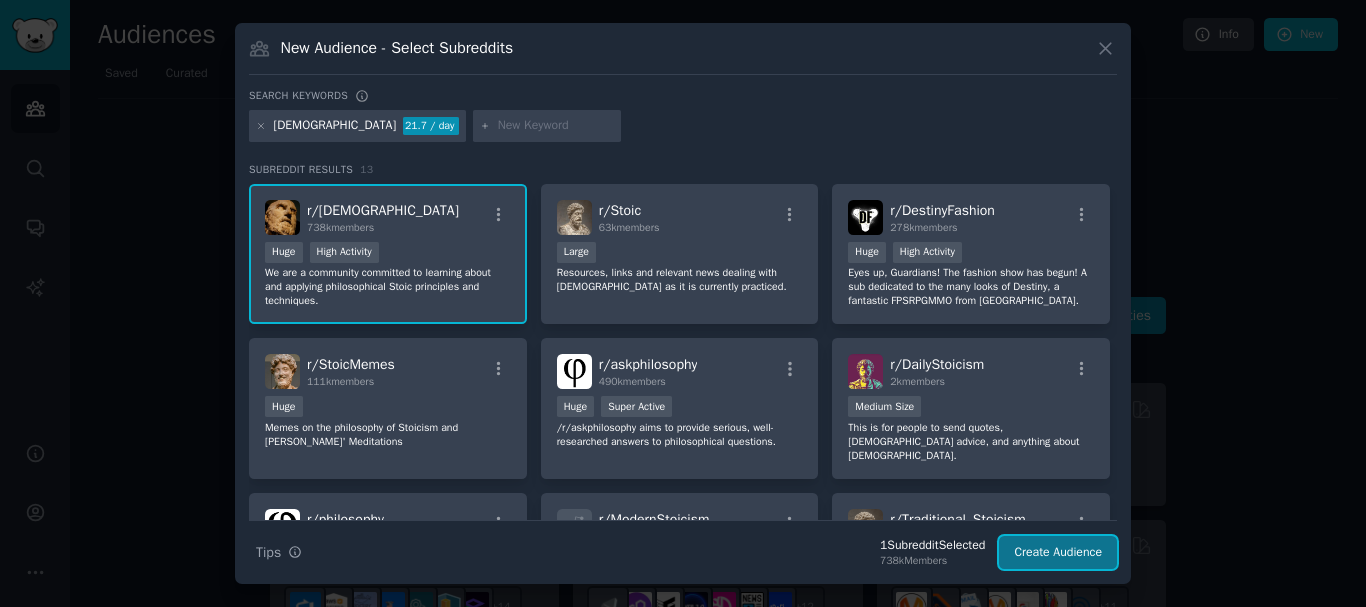 click on "Create Audience" at bounding box center [1058, 553] 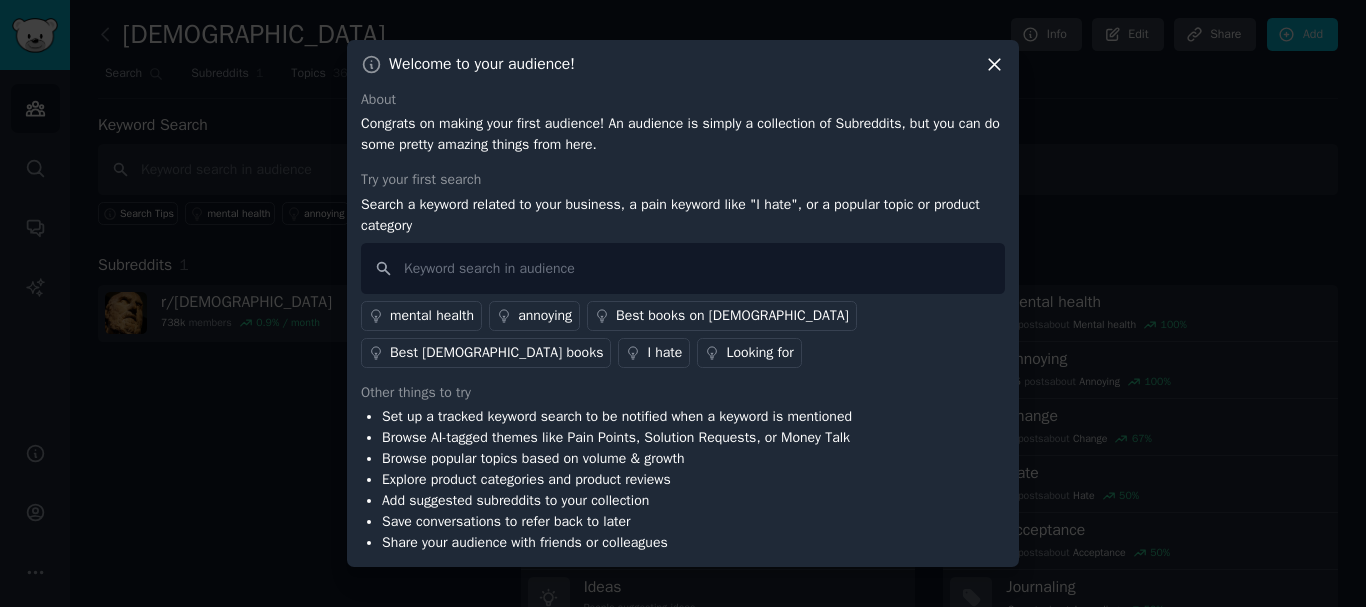 click 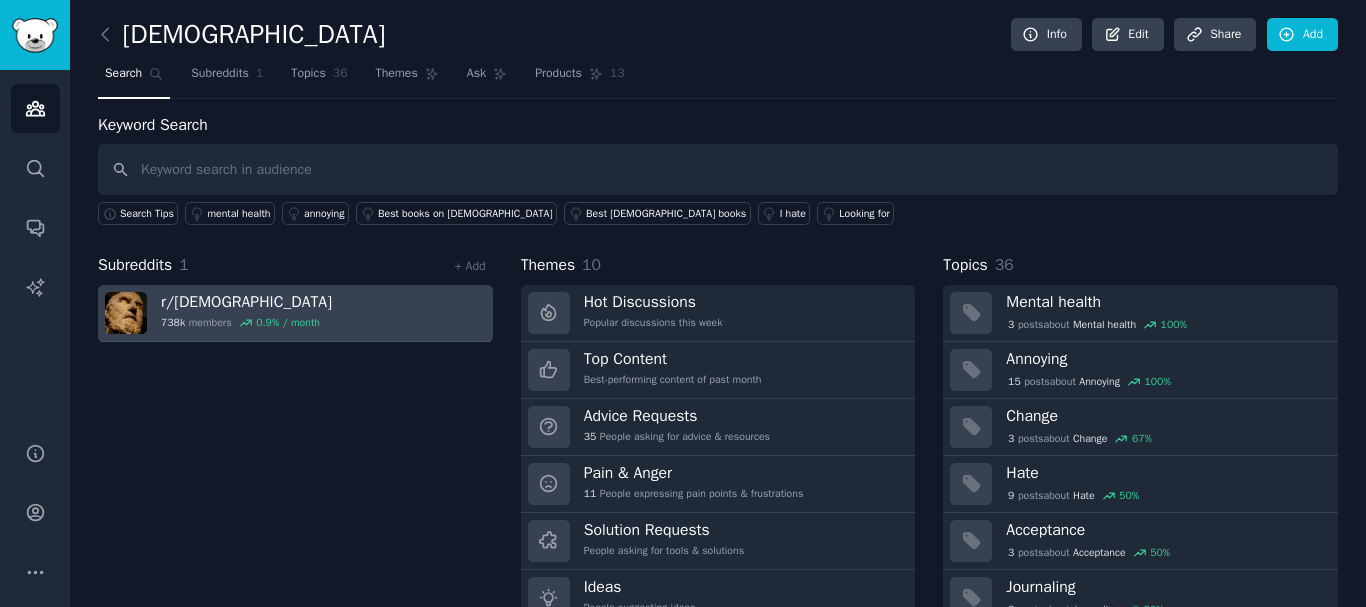 click on "r/ [DEMOGRAPHIC_DATA]" at bounding box center (246, 302) 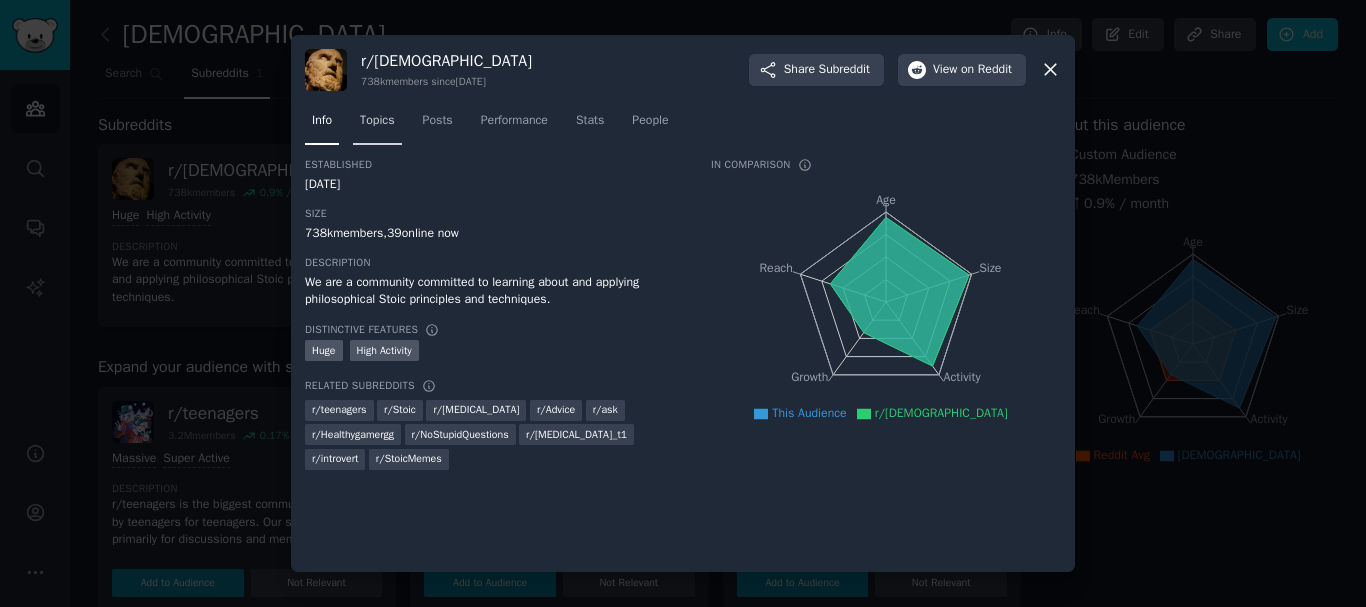 click on "Topics" at bounding box center [377, 121] 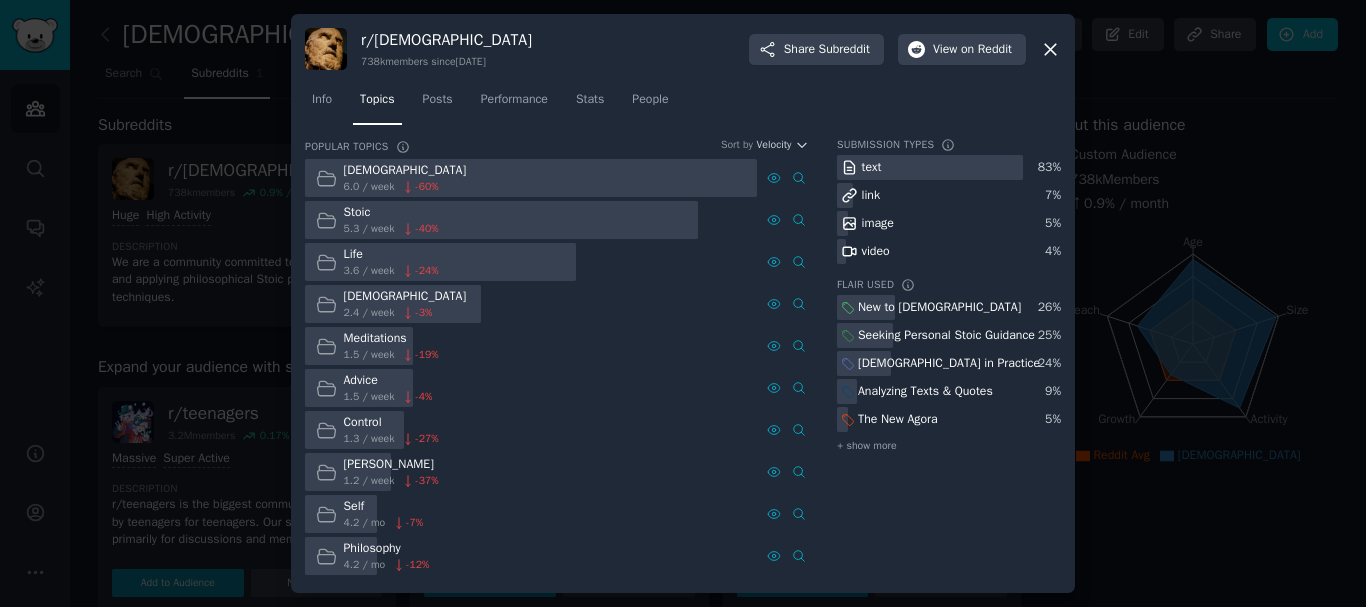 click at bounding box center [930, 167] 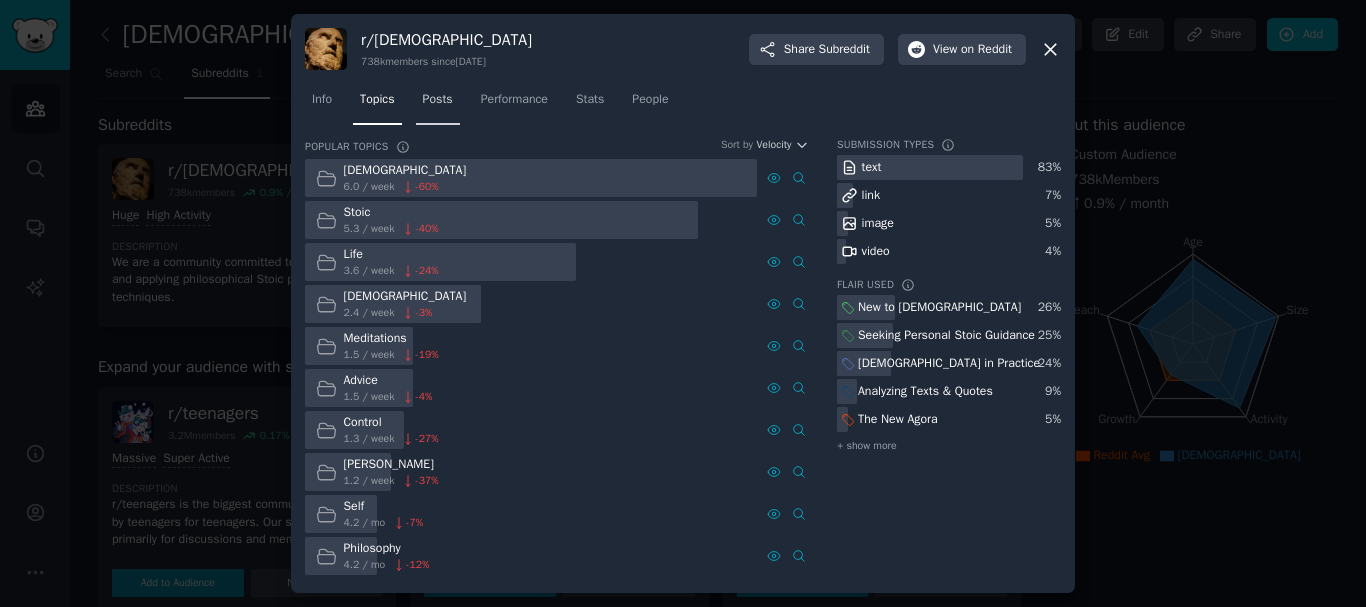 click on "Posts" at bounding box center [438, 100] 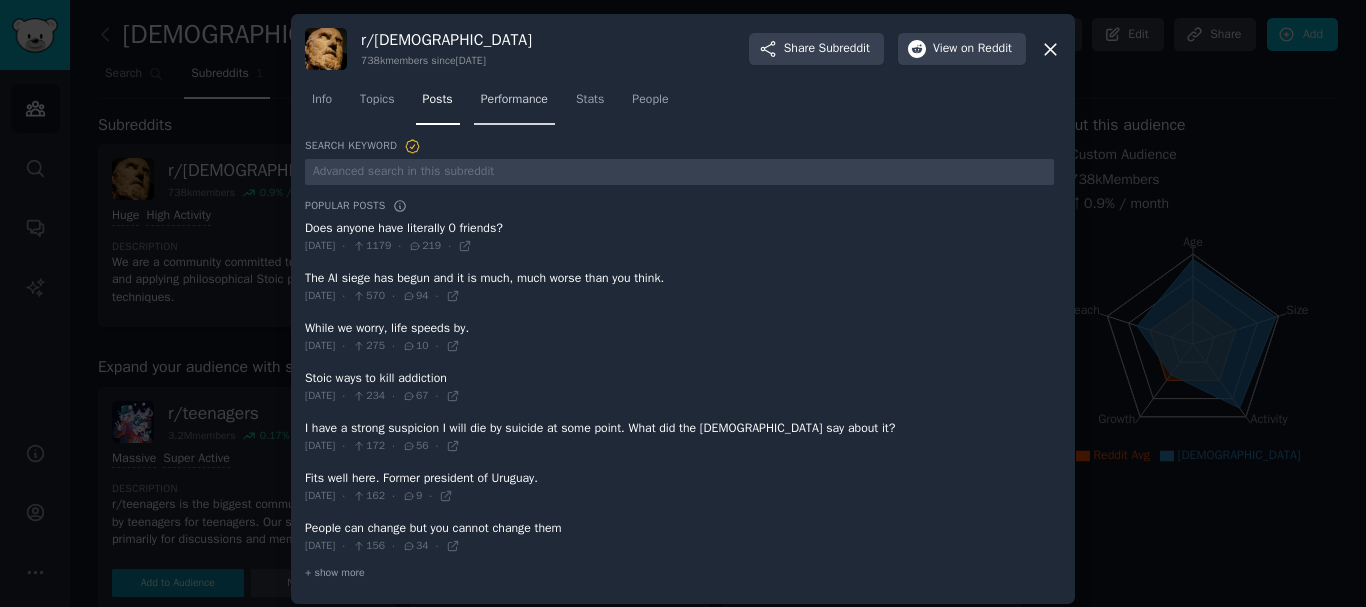 click on "Performance" at bounding box center [514, 100] 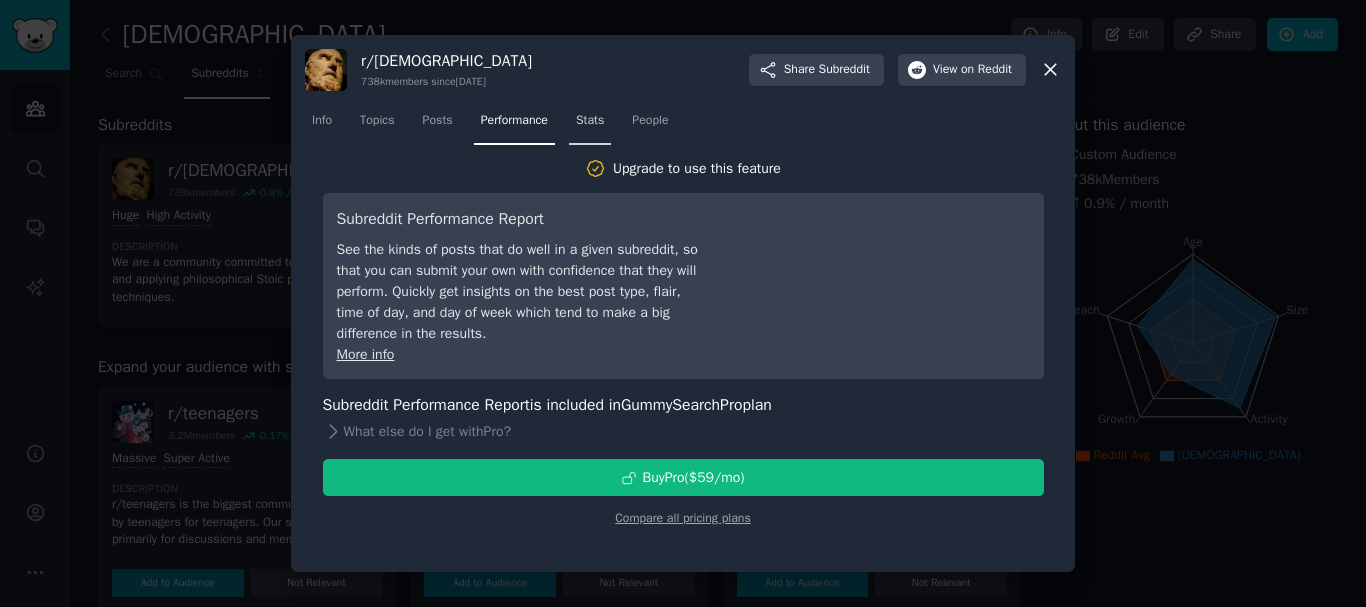 click on "Stats" at bounding box center [590, 121] 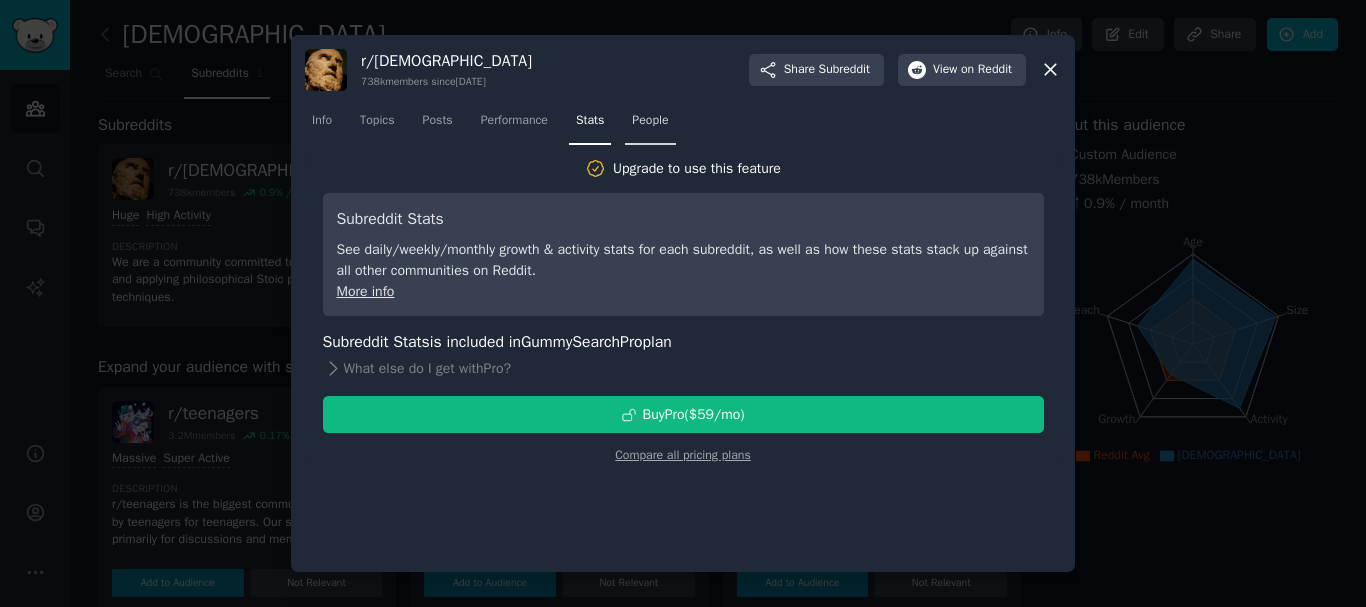 click on "People" at bounding box center (650, 121) 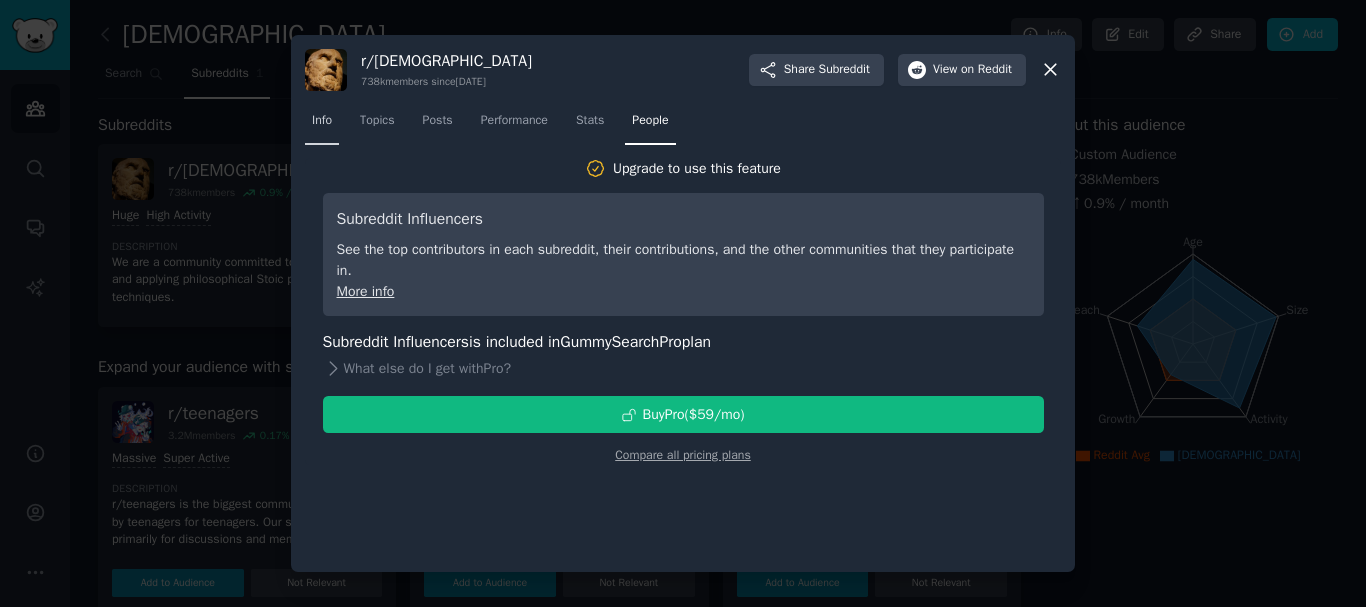click on "Info" at bounding box center [322, 121] 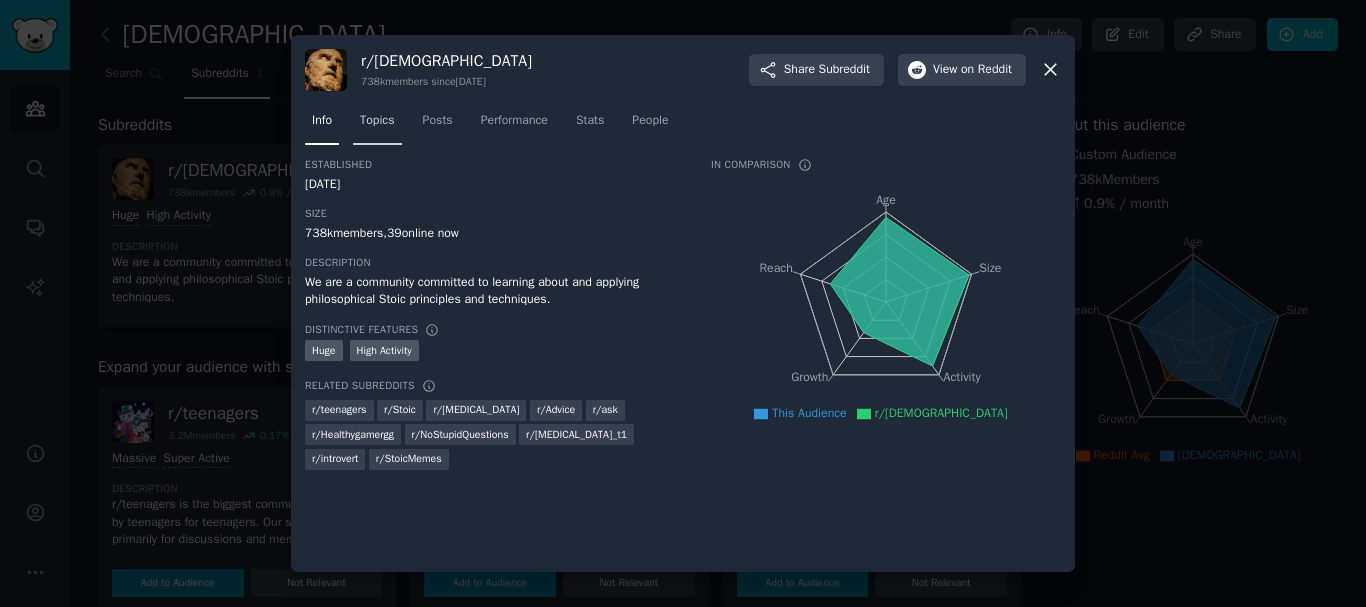 click on "Topics" at bounding box center (377, 121) 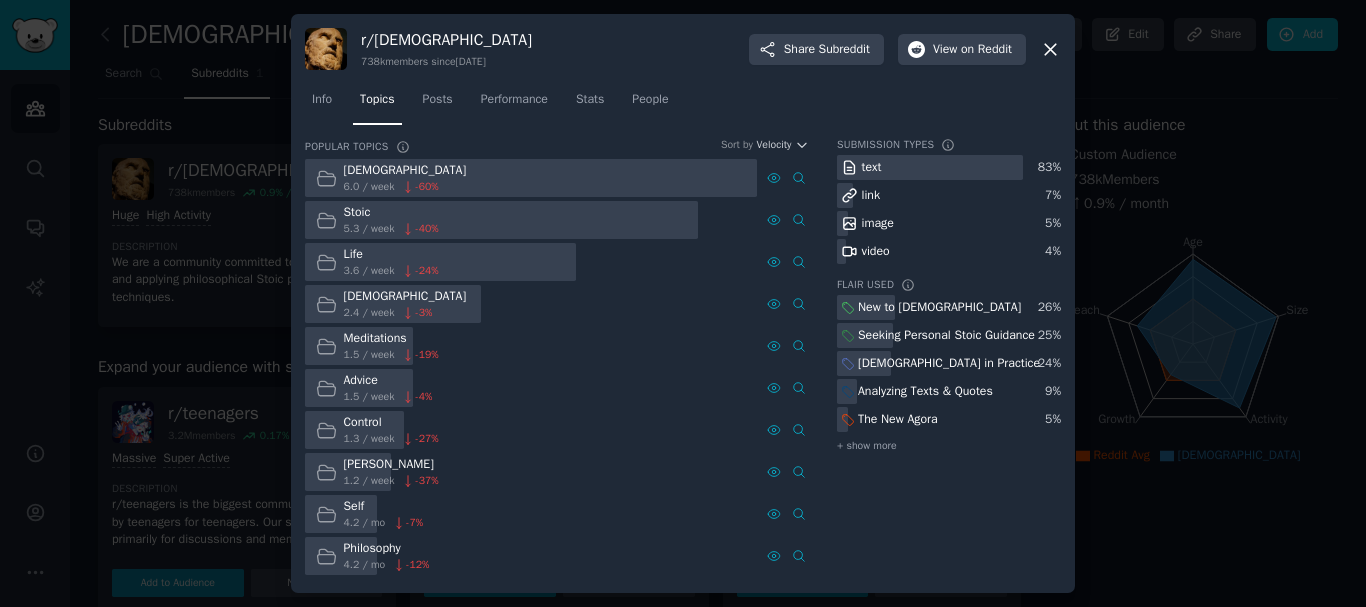 click at bounding box center (683, 303) 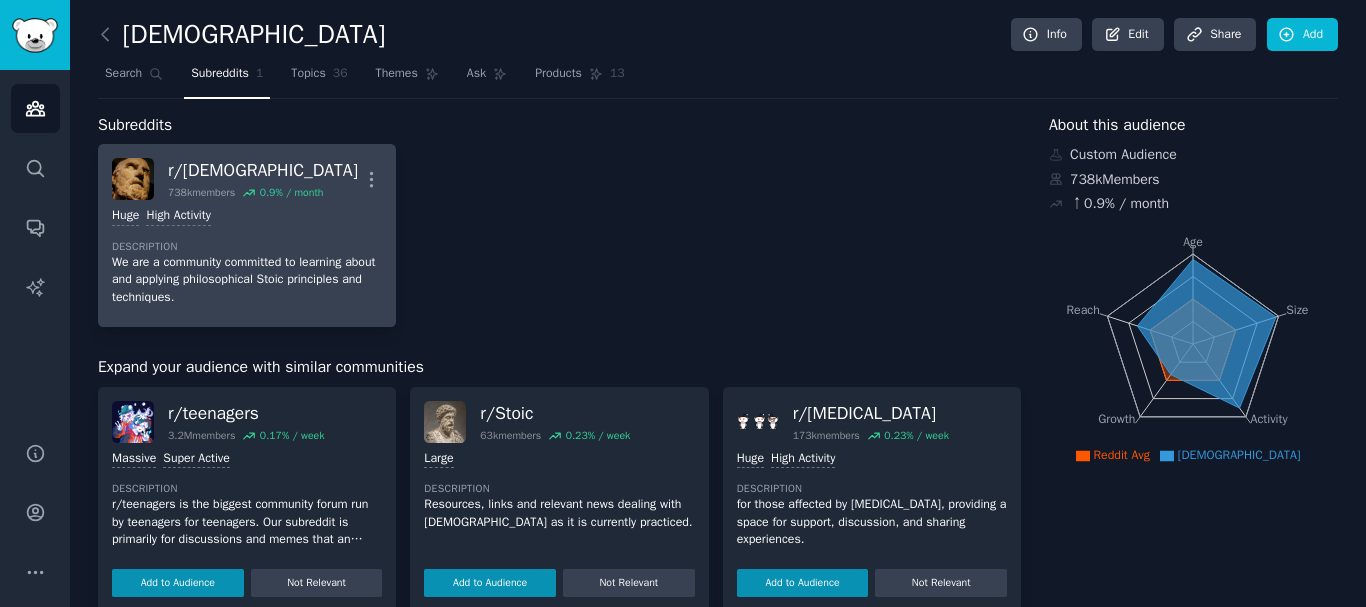 click on "r/ [DEMOGRAPHIC_DATA]" at bounding box center (263, 170) 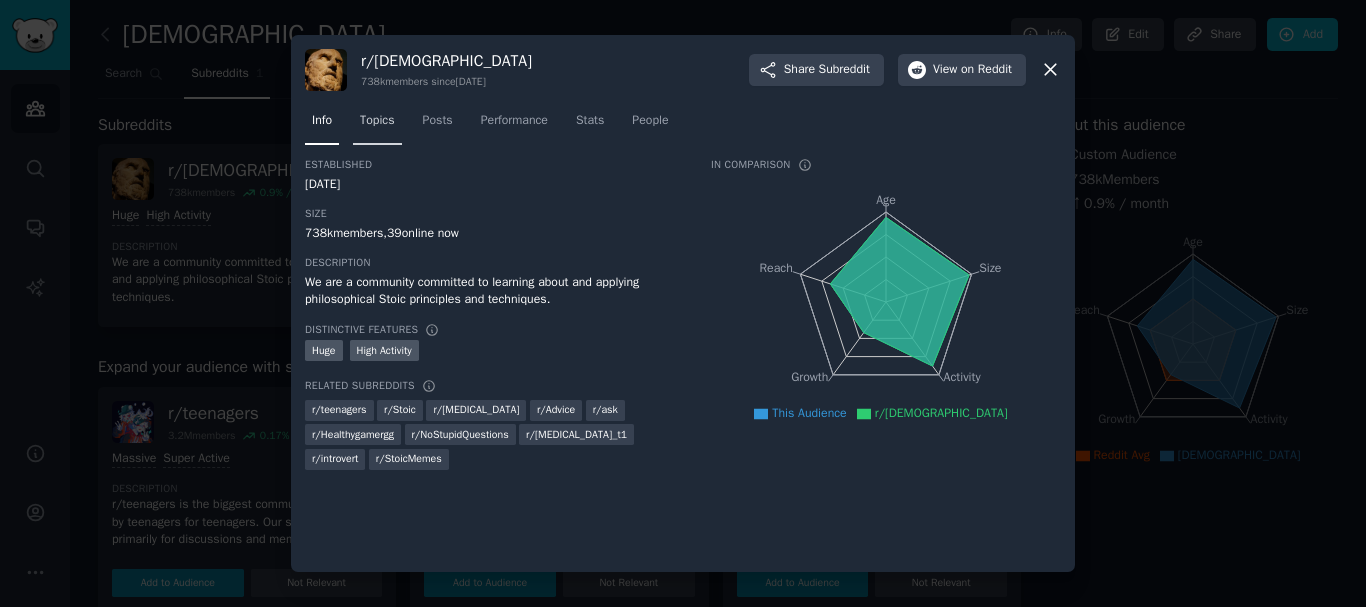 click on "Topics" at bounding box center (377, 121) 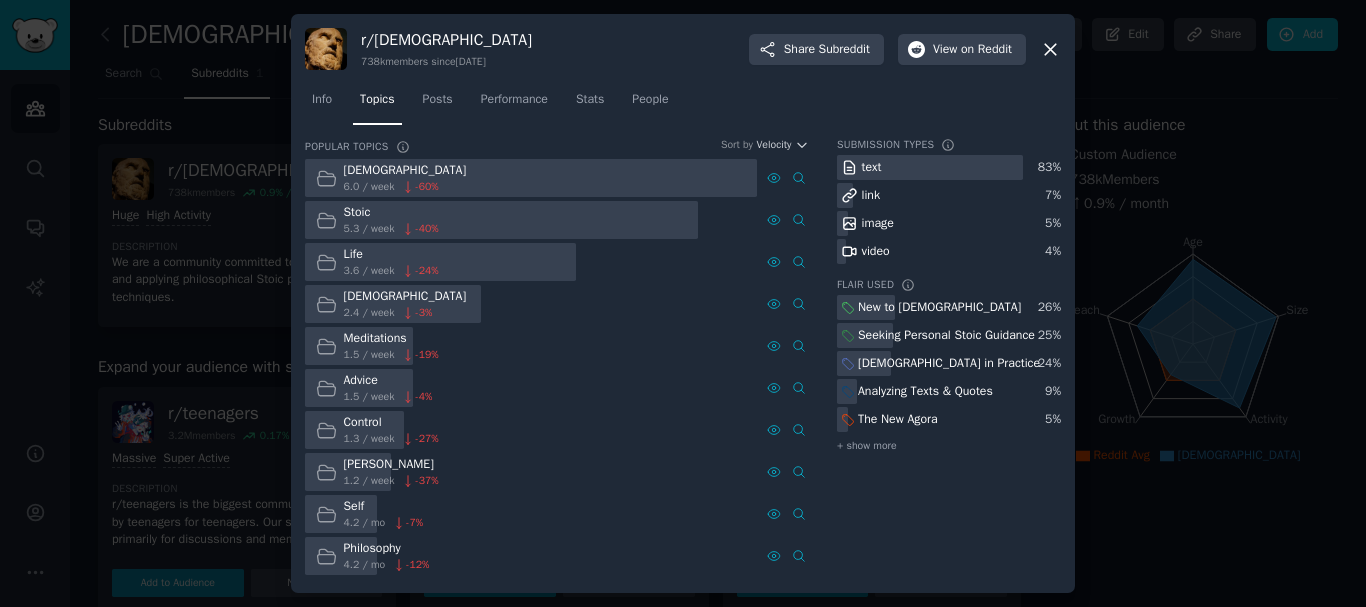 click at bounding box center [531, 178] 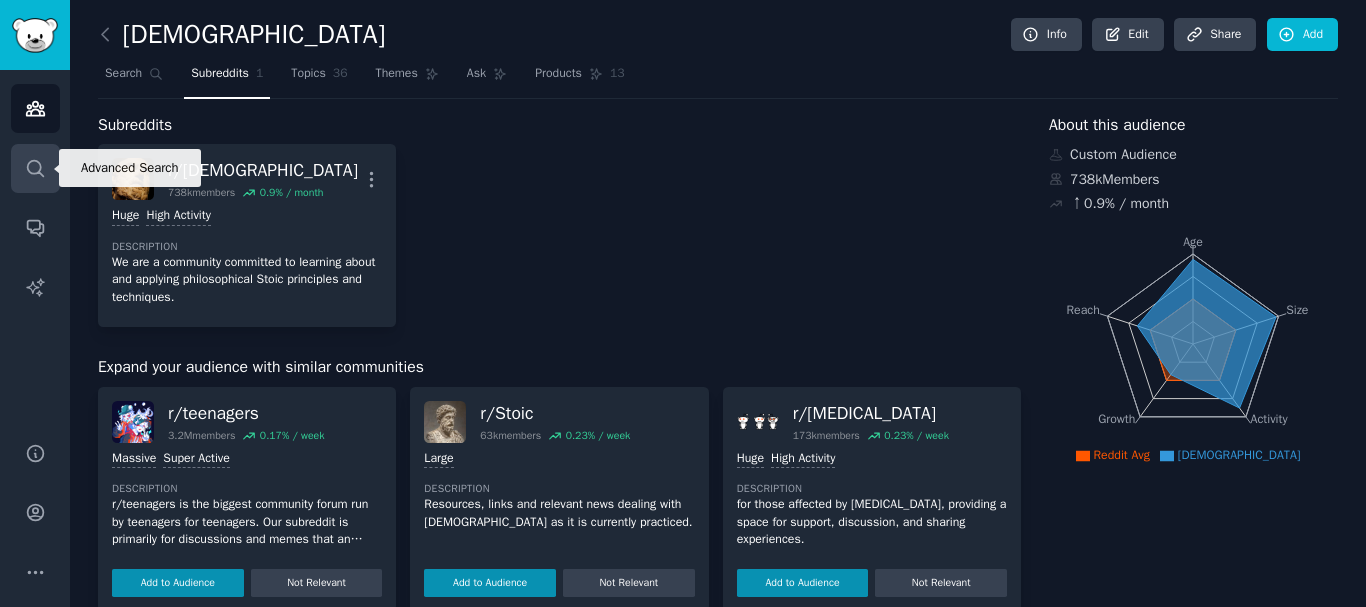 click 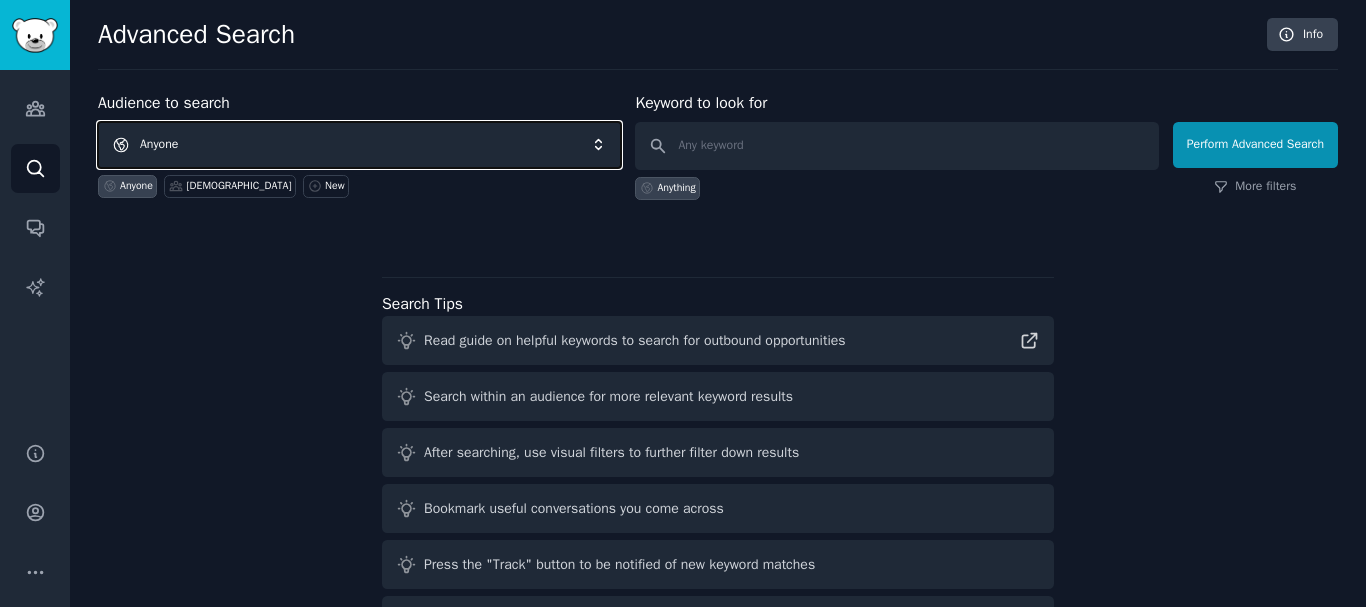 click on "Anyone" at bounding box center (359, 145) 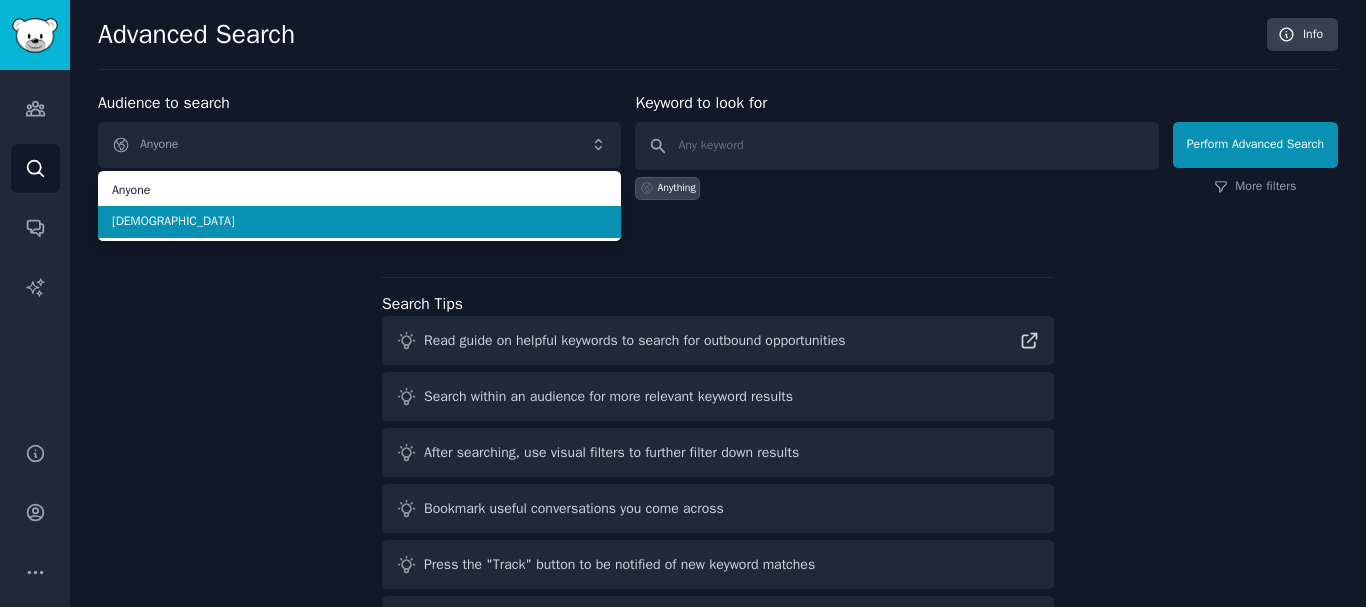 click on "[DEMOGRAPHIC_DATA]" at bounding box center (359, 222) 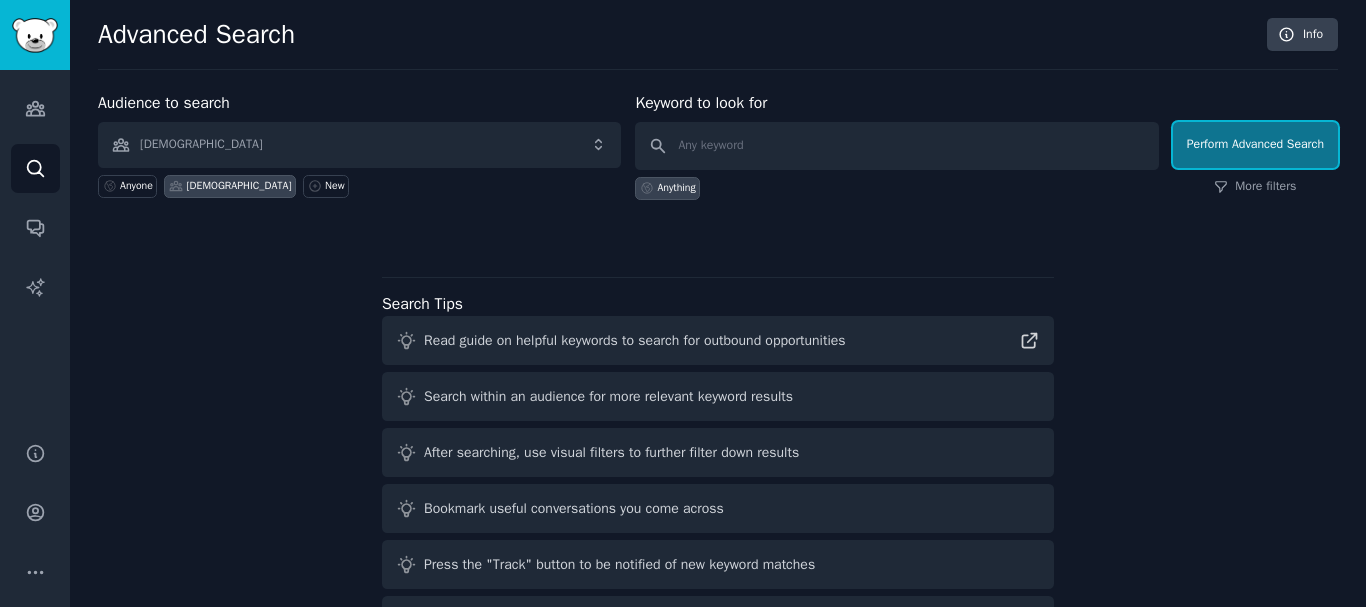 click on "Perform Advanced Search" at bounding box center (1255, 145) 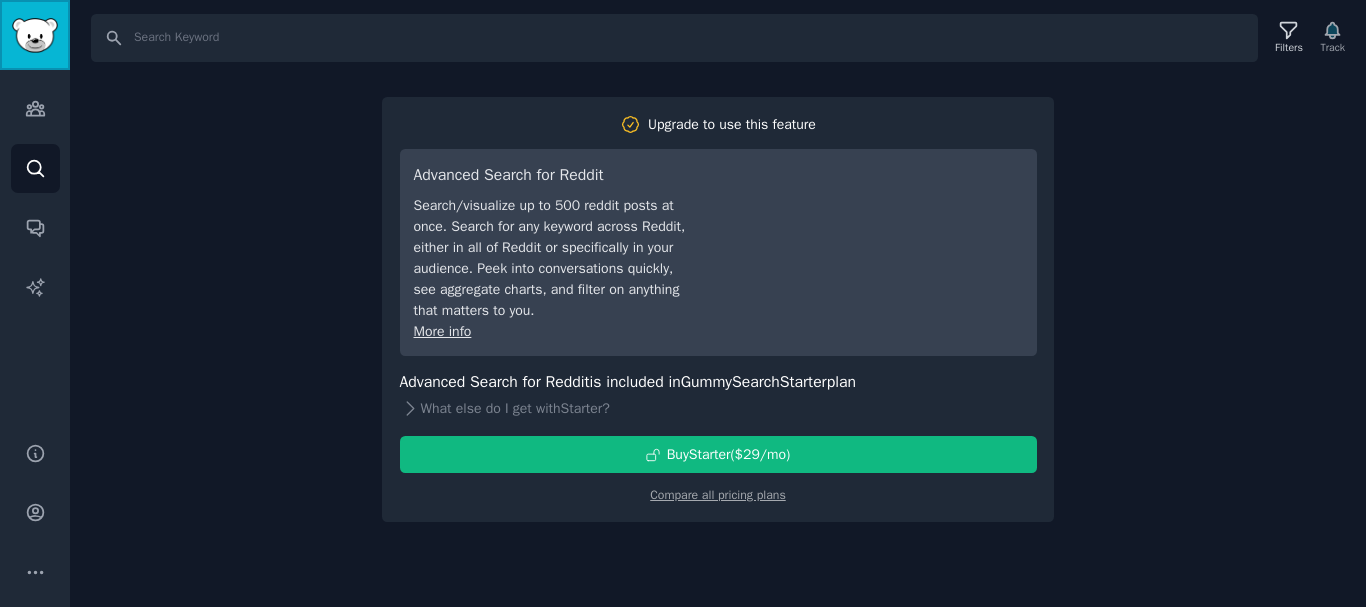 click at bounding box center [35, 35] 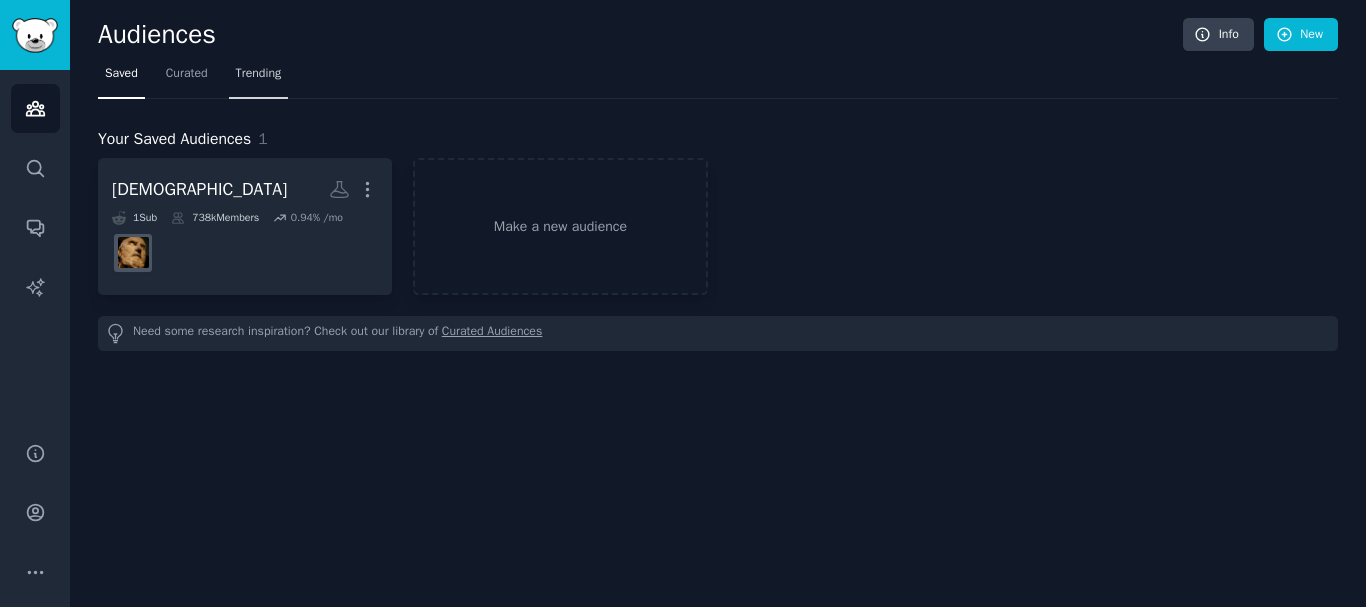 click on "Trending" at bounding box center (259, 74) 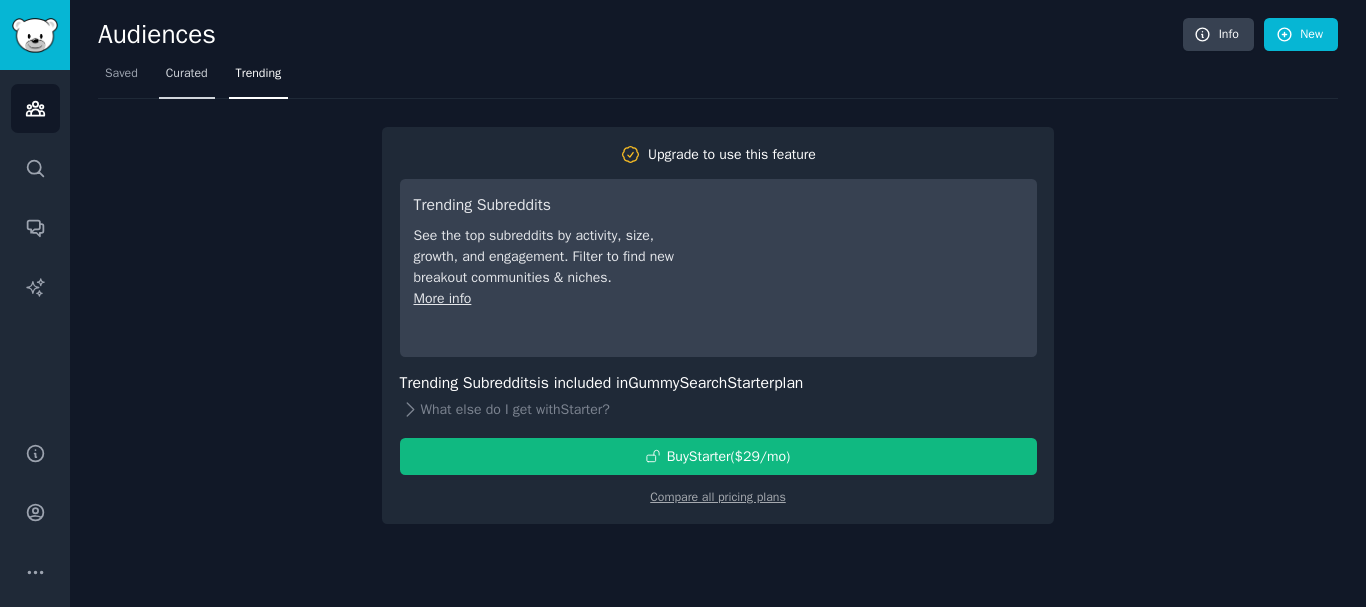 click on "Curated" at bounding box center [187, 74] 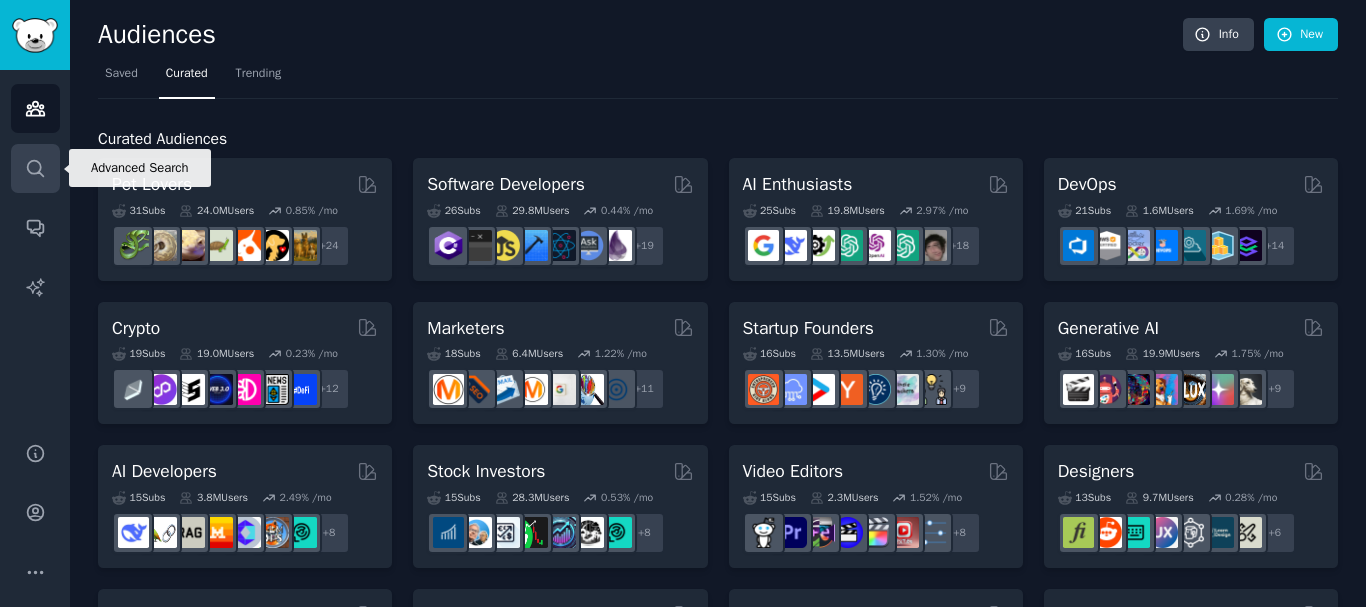click on "Search" at bounding box center [35, 168] 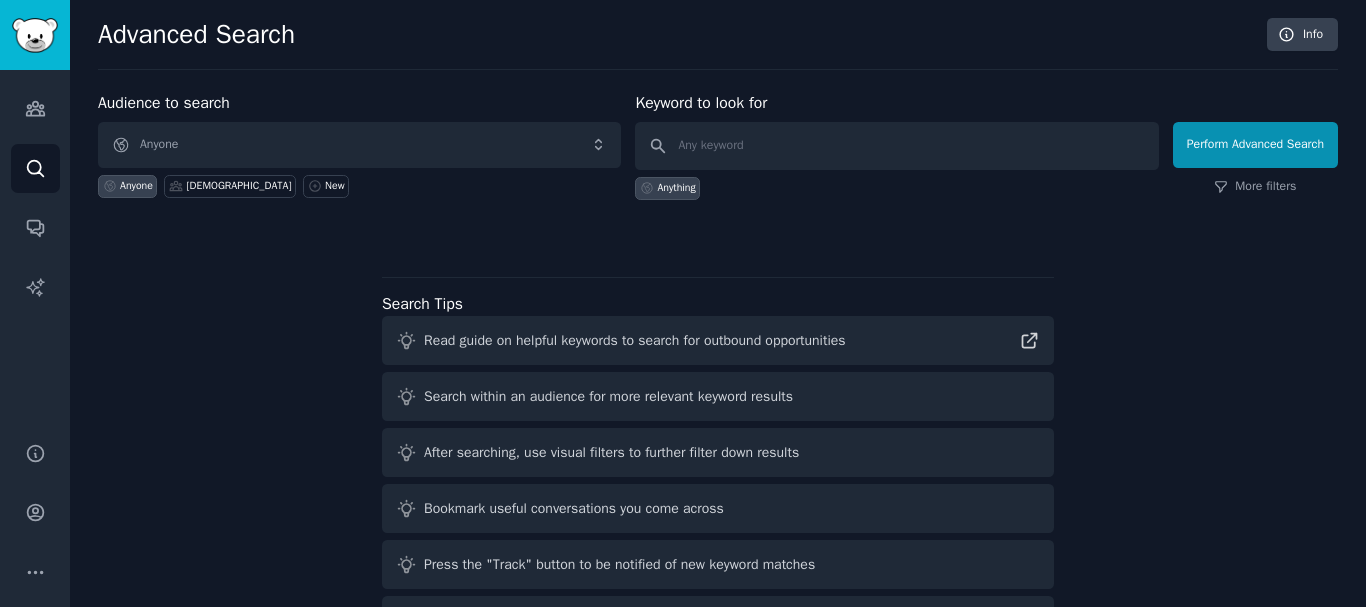 click on "Search within an audience for more relevant keyword results" at bounding box center [608, 396] 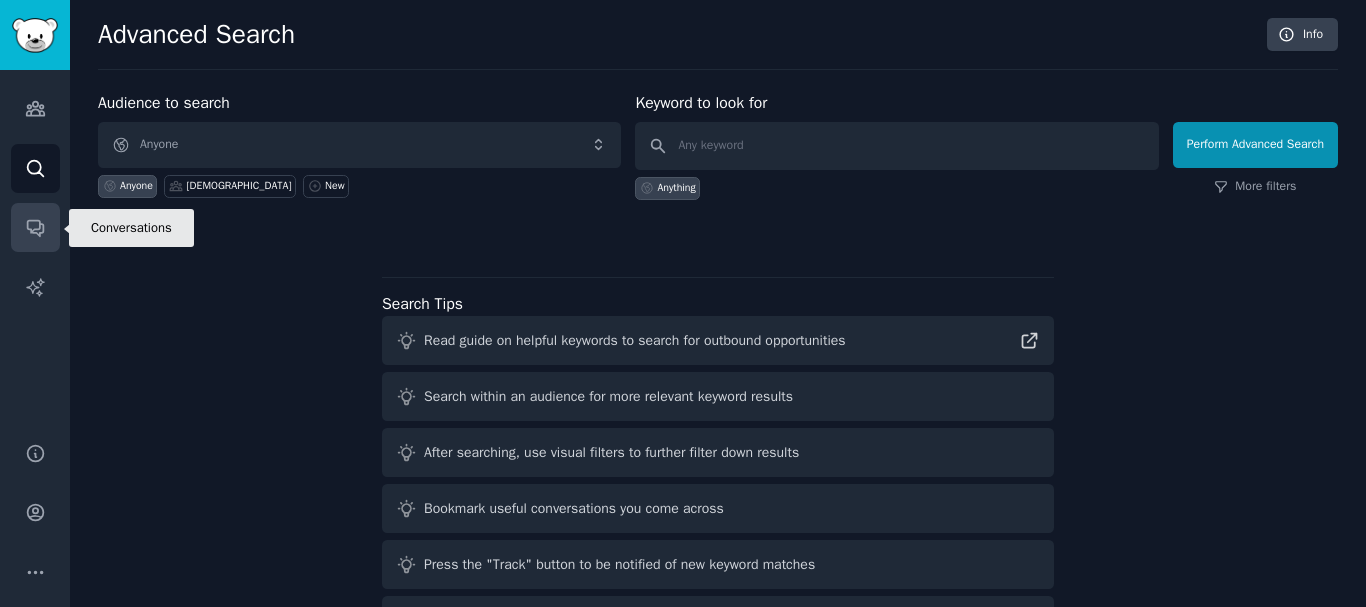 click on "Conversations" at bounding box center (35, 227) 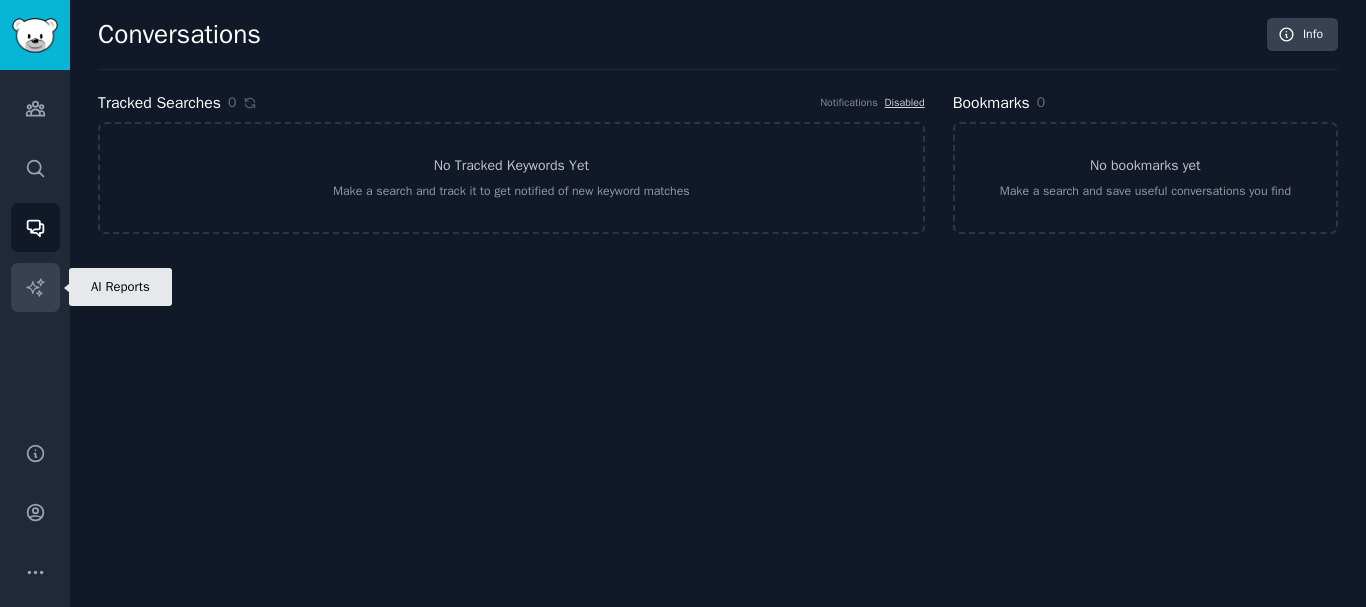 click 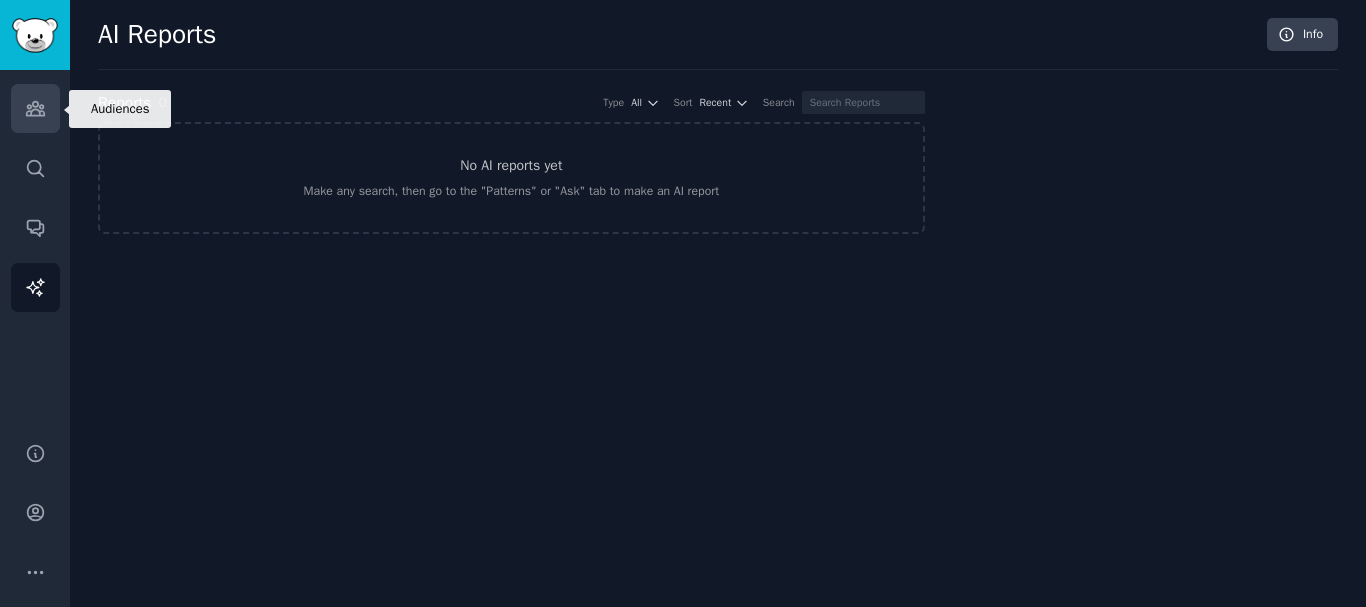 click 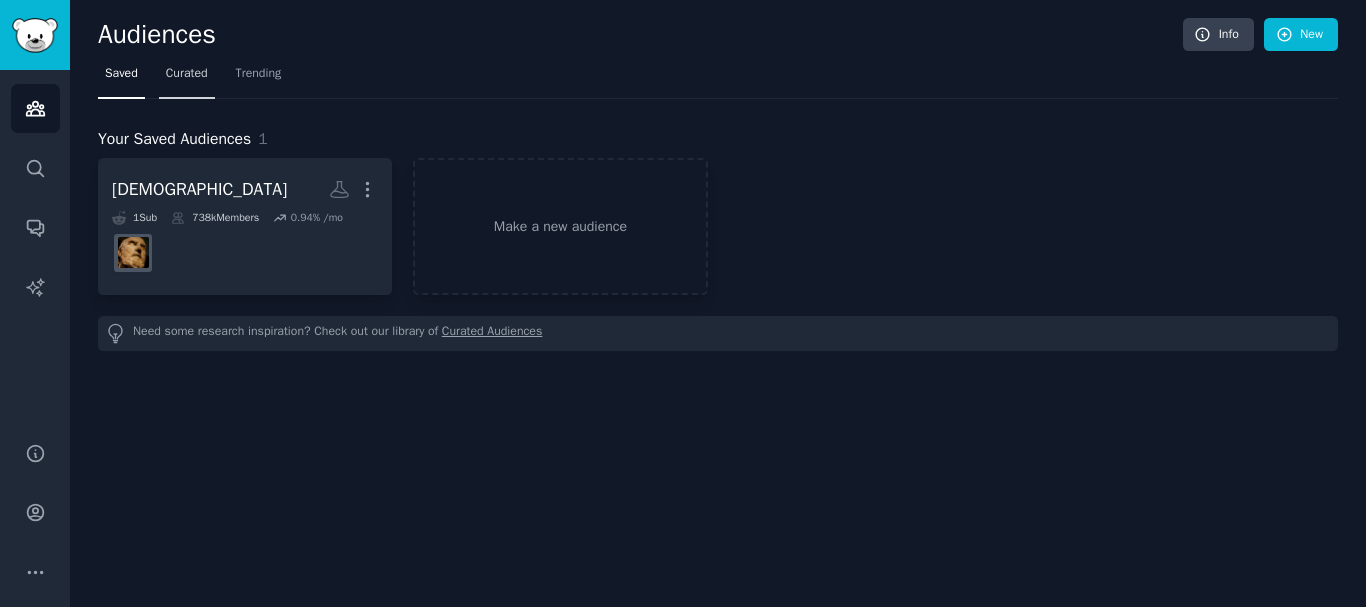click on "Curated" at bounding box center (187, 74) 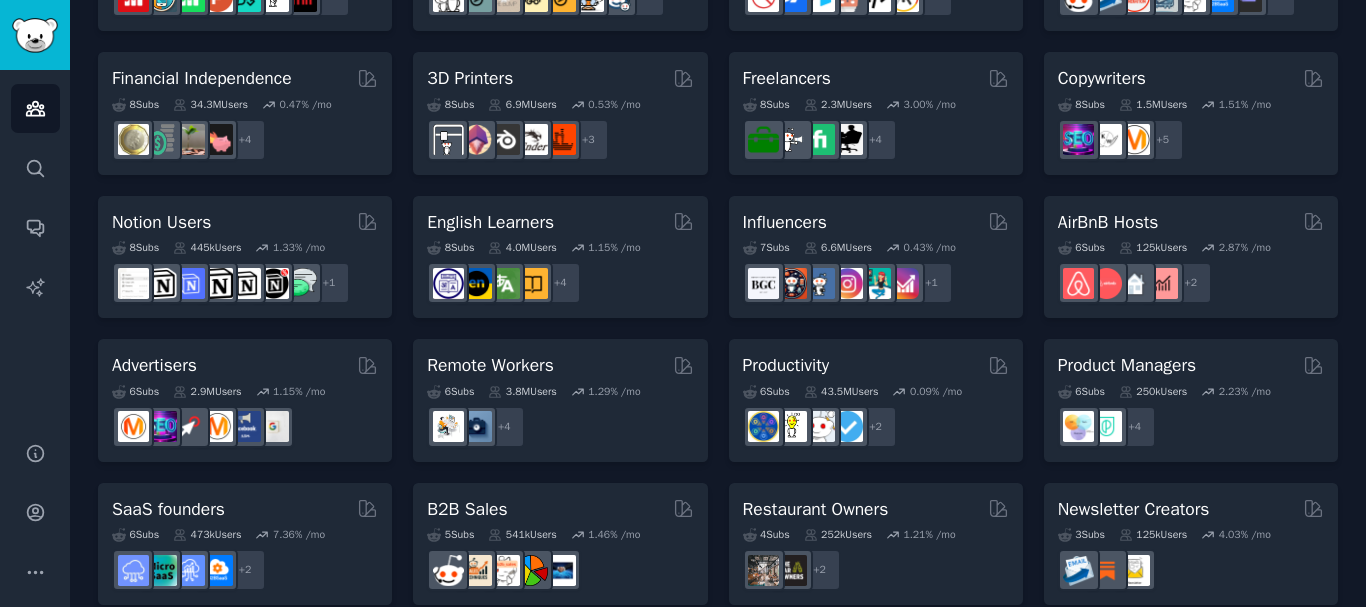 scroll, scrollTop: 993, scrollLeft: 0, axis: vertical 